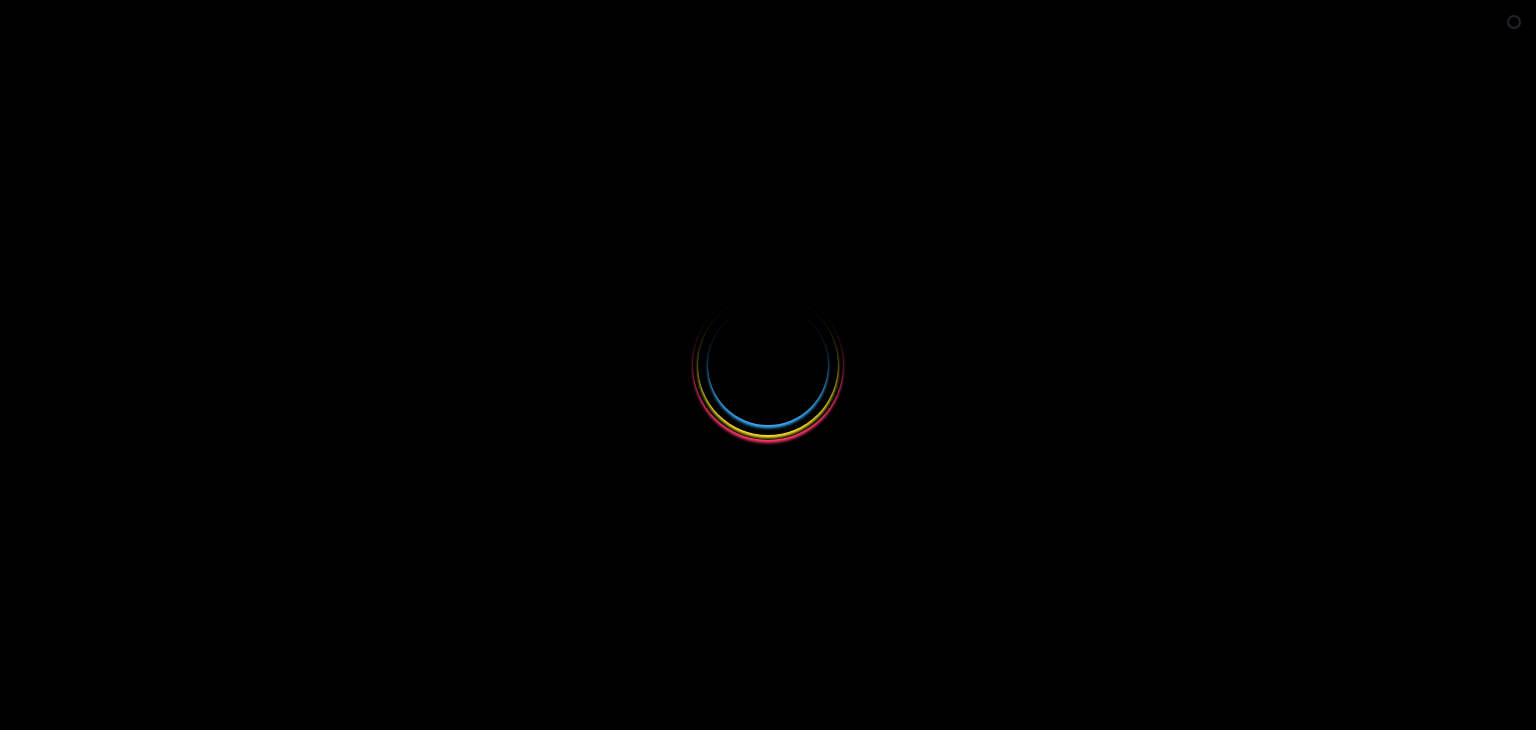 scroll, scrollTop: 0, scrollLeft: 0, axis: both 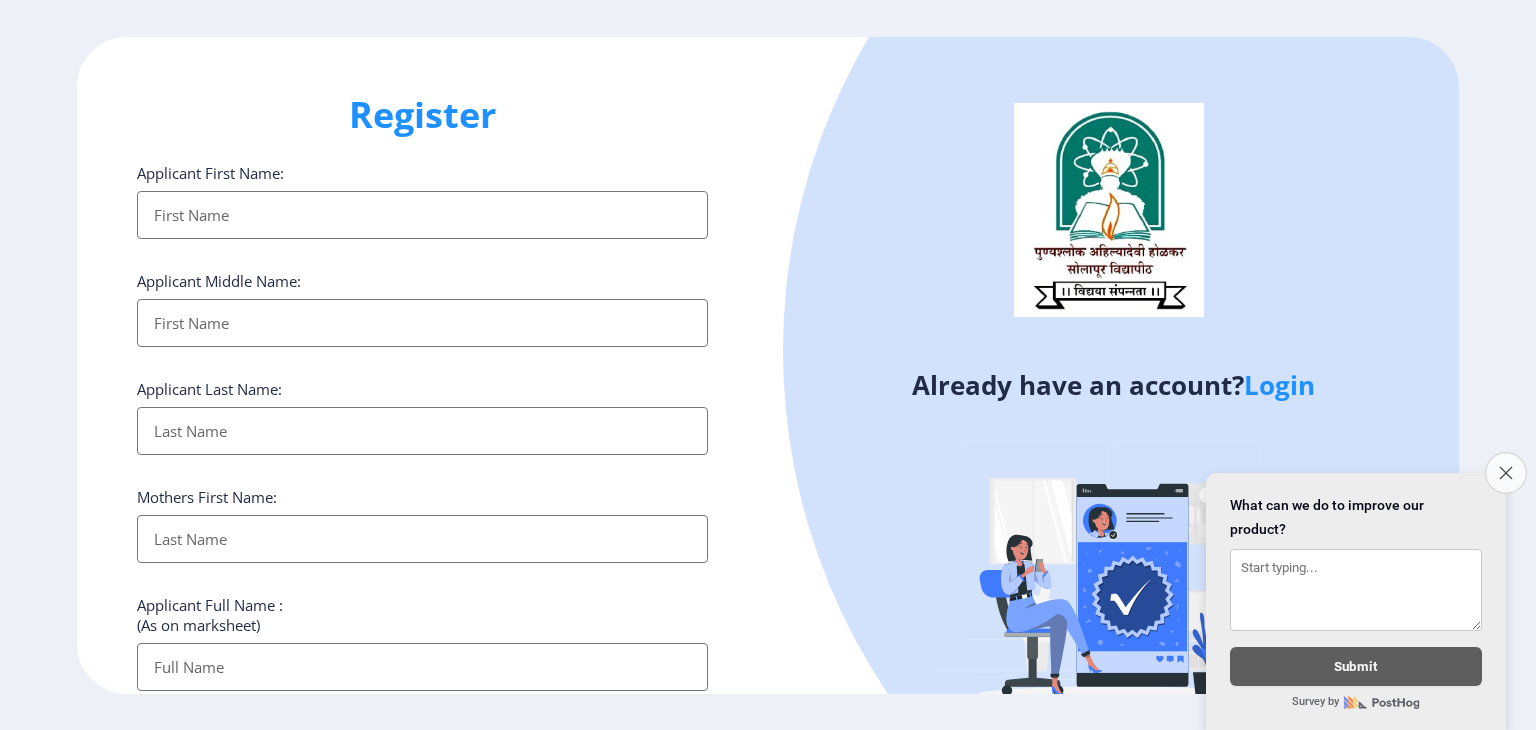 click on "Close survey" 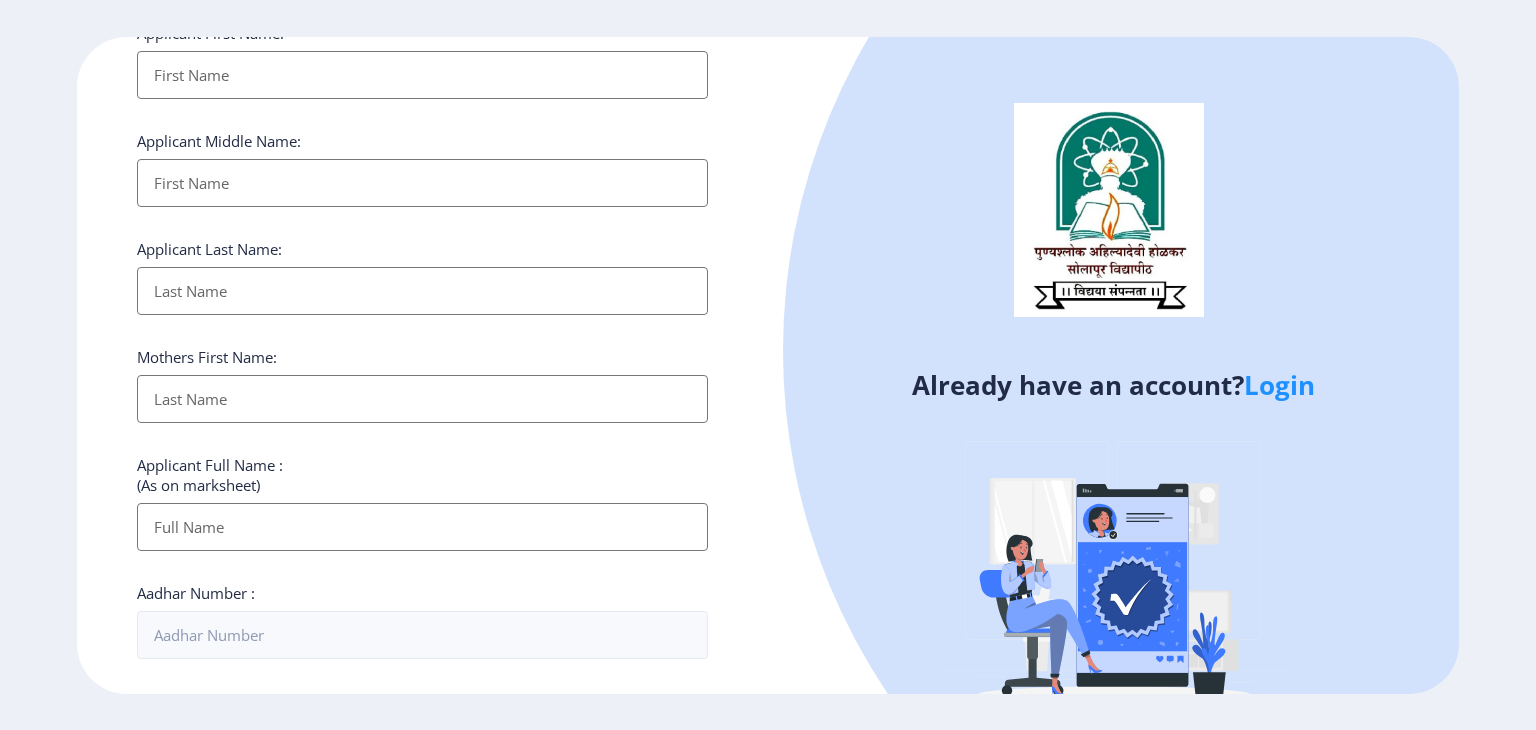 scroll, scrollTop: 0, scrollLeft: 0, axis: both 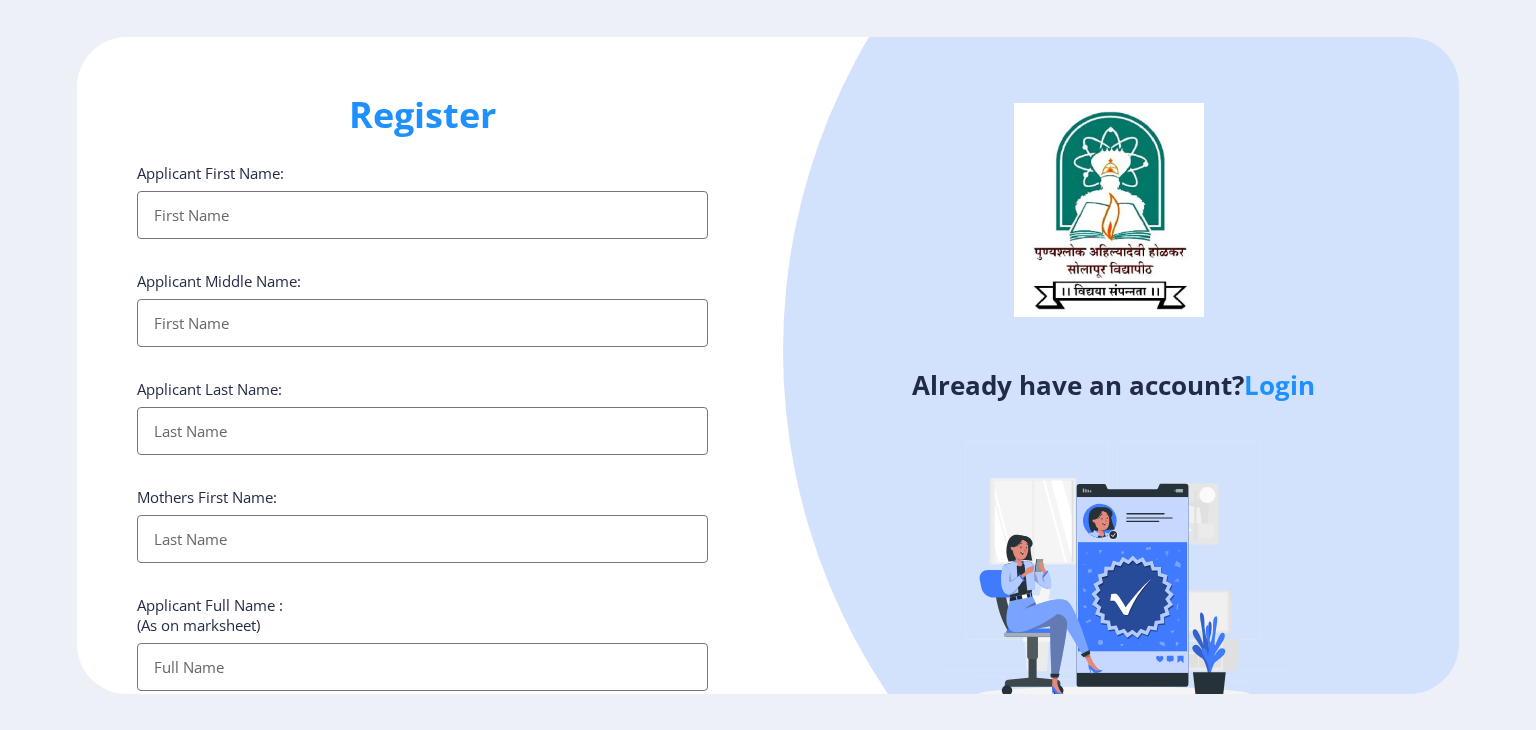click on "Applicant First Name:" at bounding box center (422, 215) 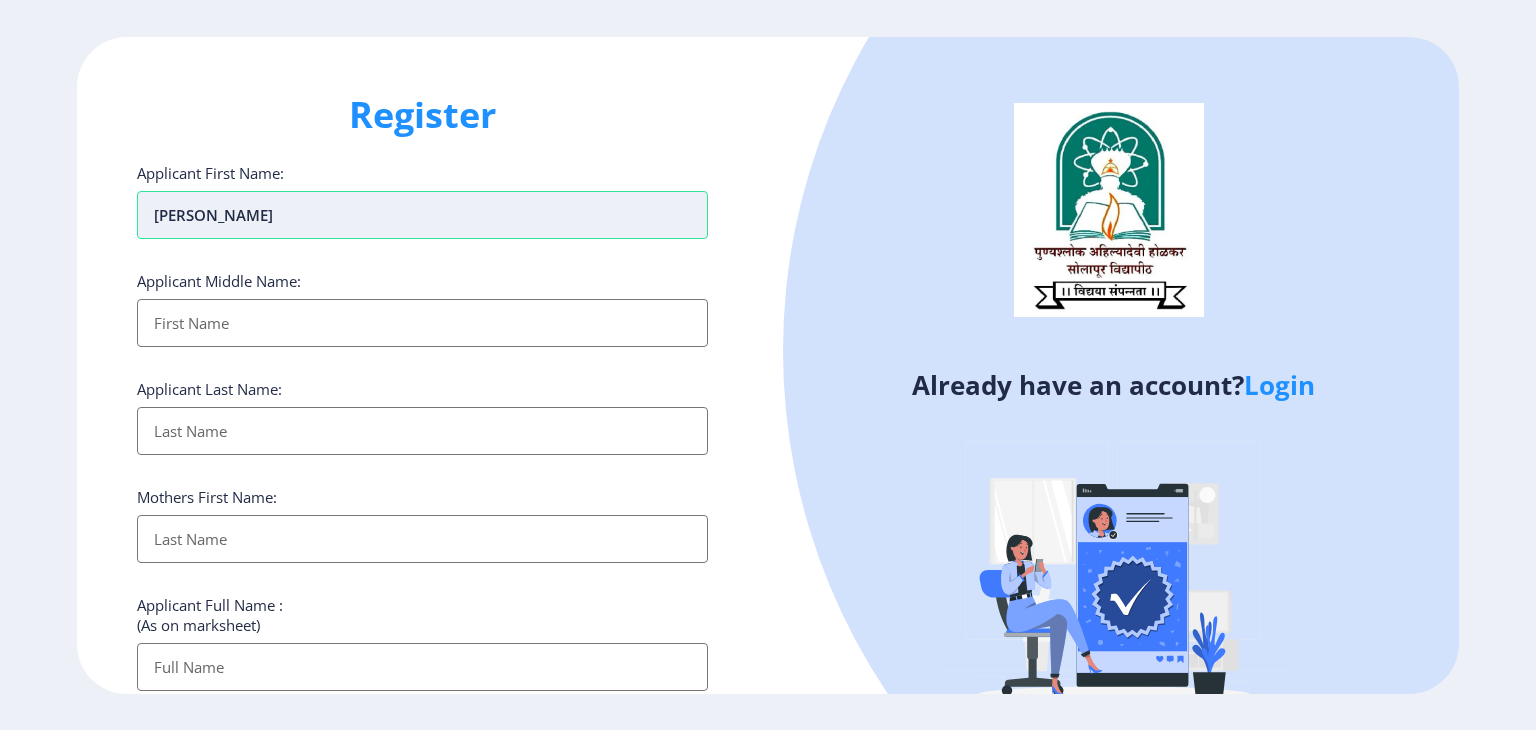 type on "[PERSON_NAME]" 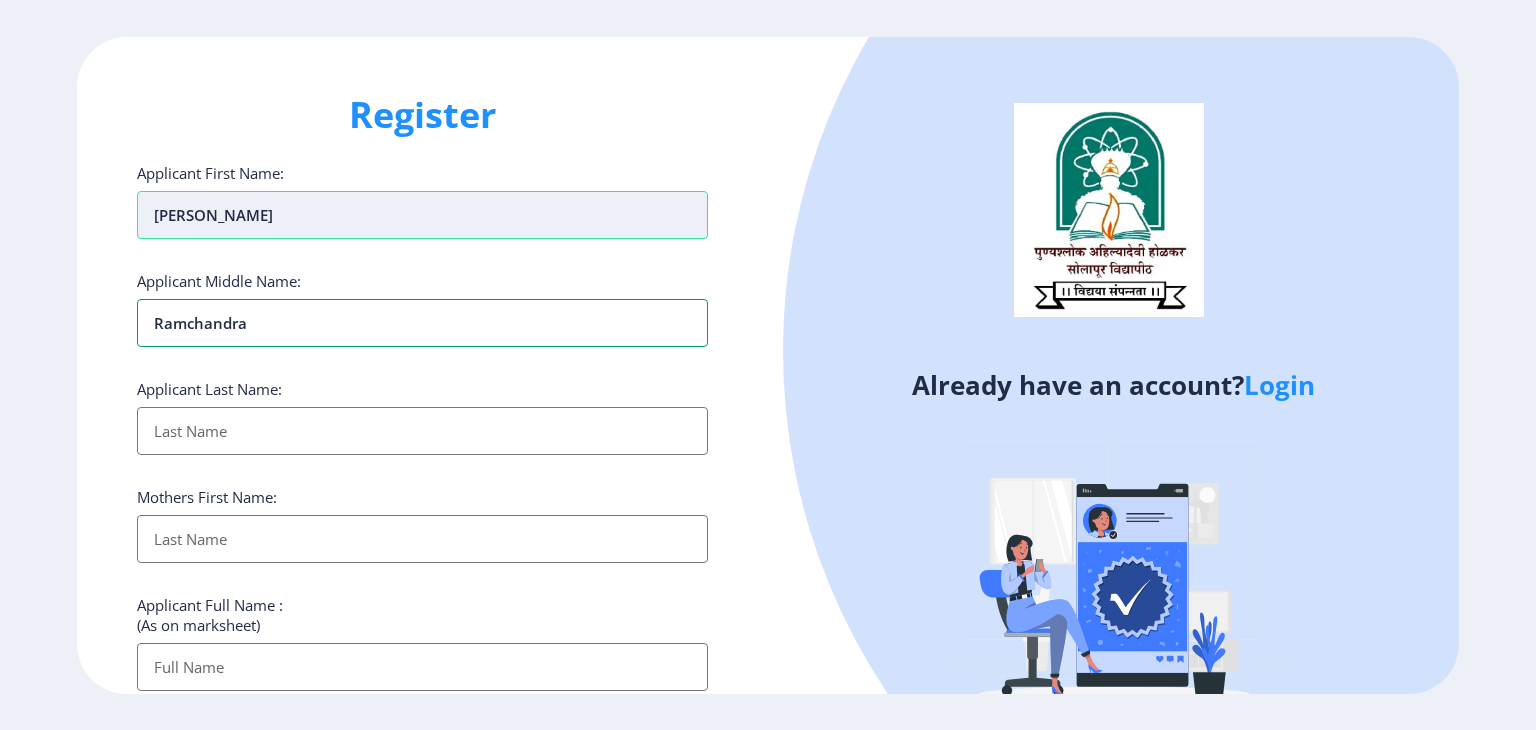 type on "Ramchandra" 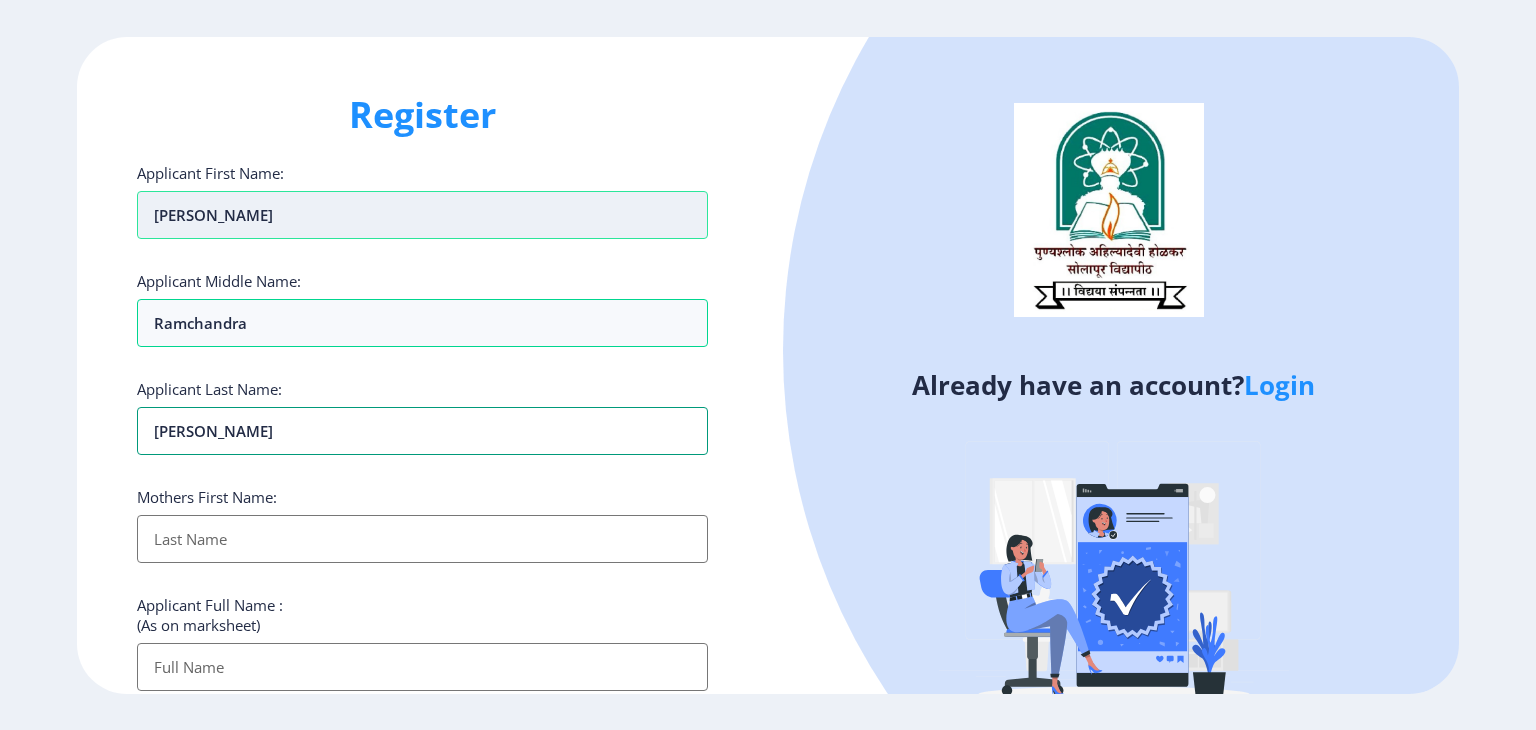 type on "[PERSON_NAME]" 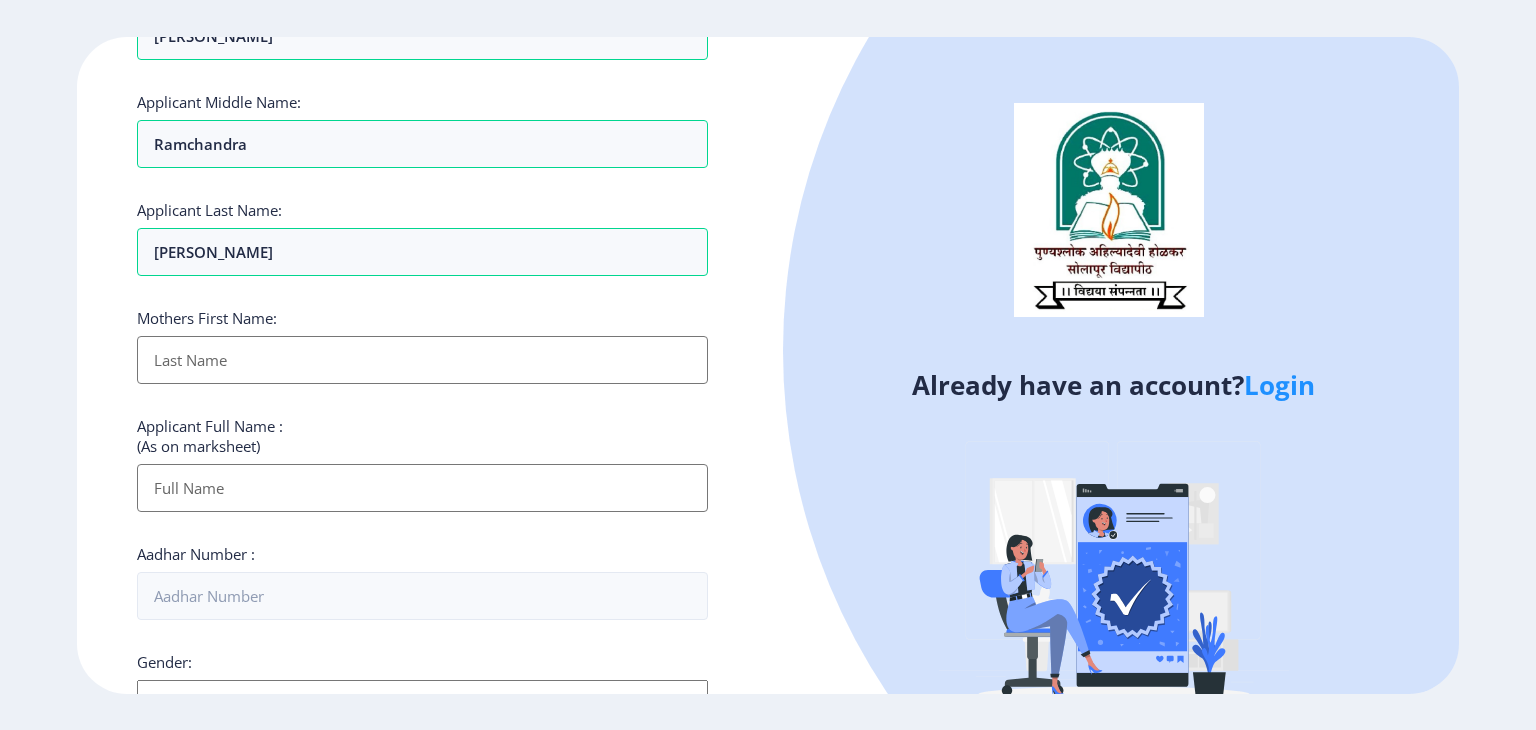 scroll, scrollTop: 114, scrollLeft: 0, axis: vertical 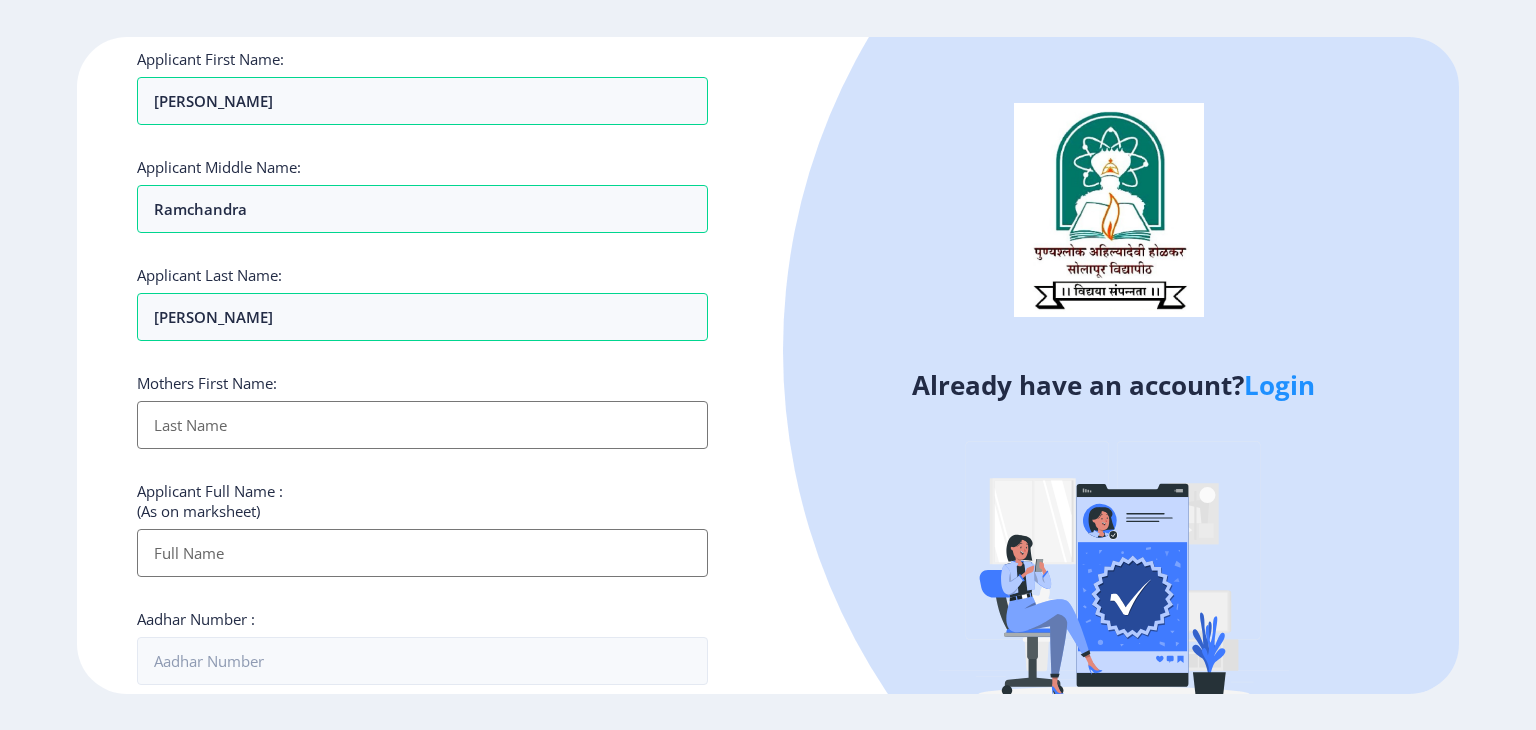 click on "Applicant First Name:" at bounding box center [422, 425] 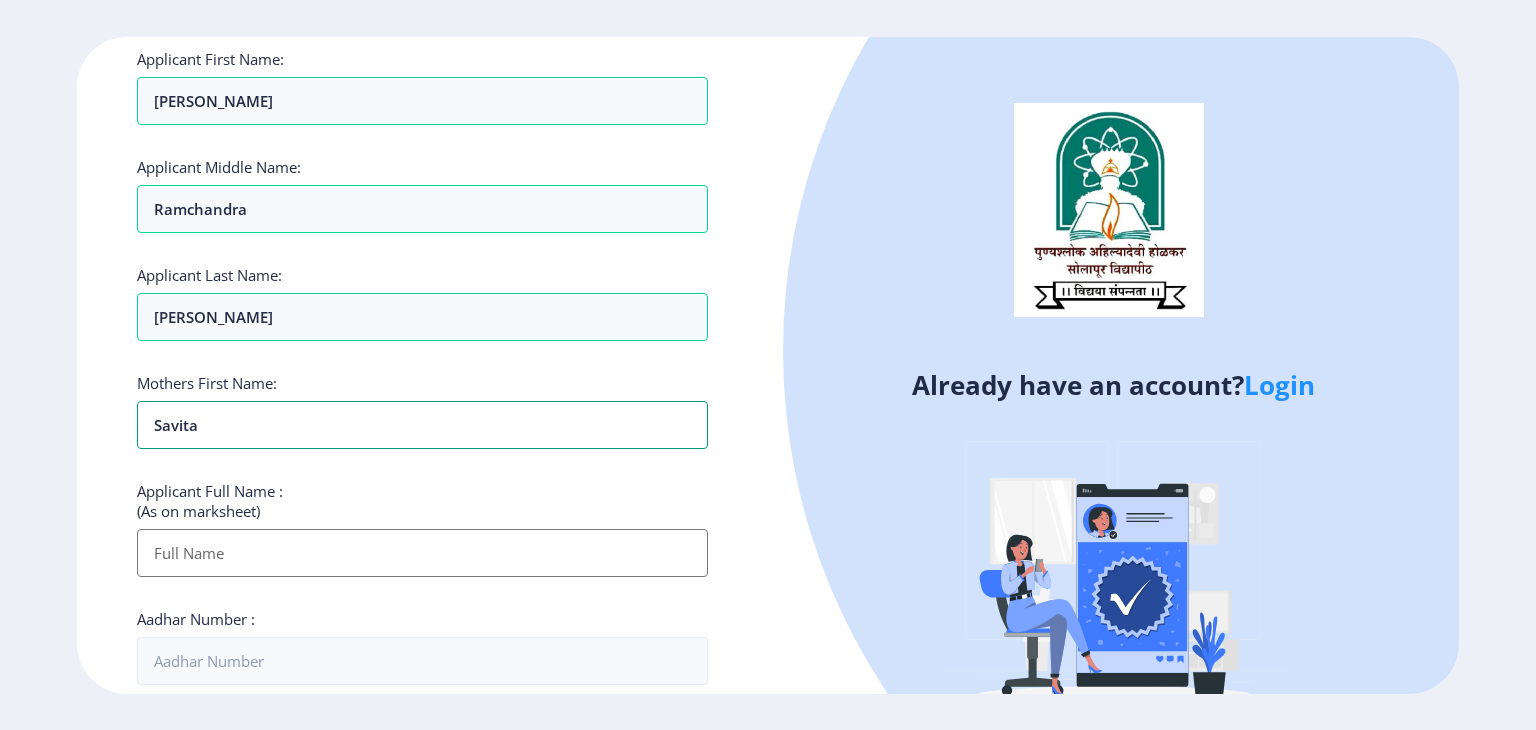 type on "savita" 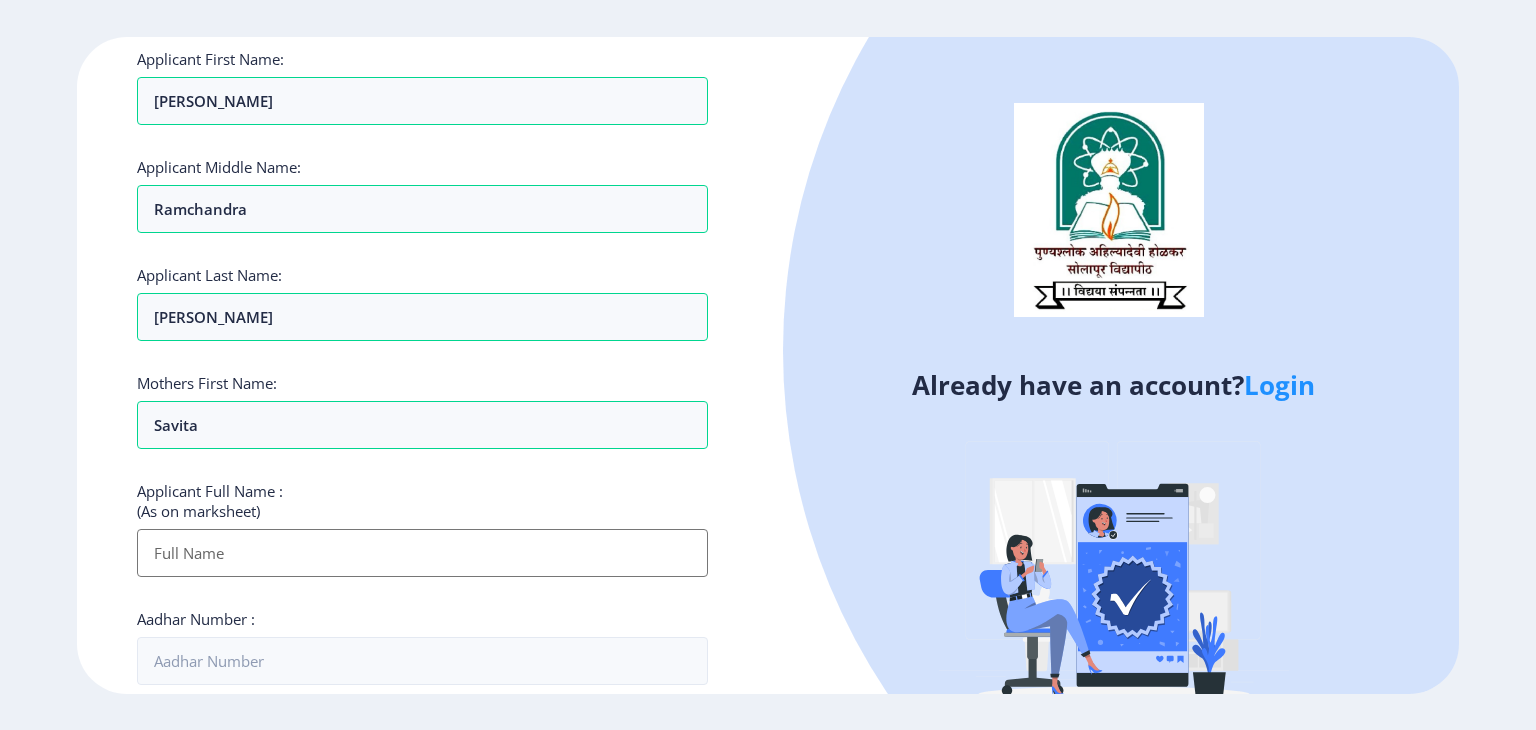 click on "Applicant First Name:" at bounding box center [422, 553] 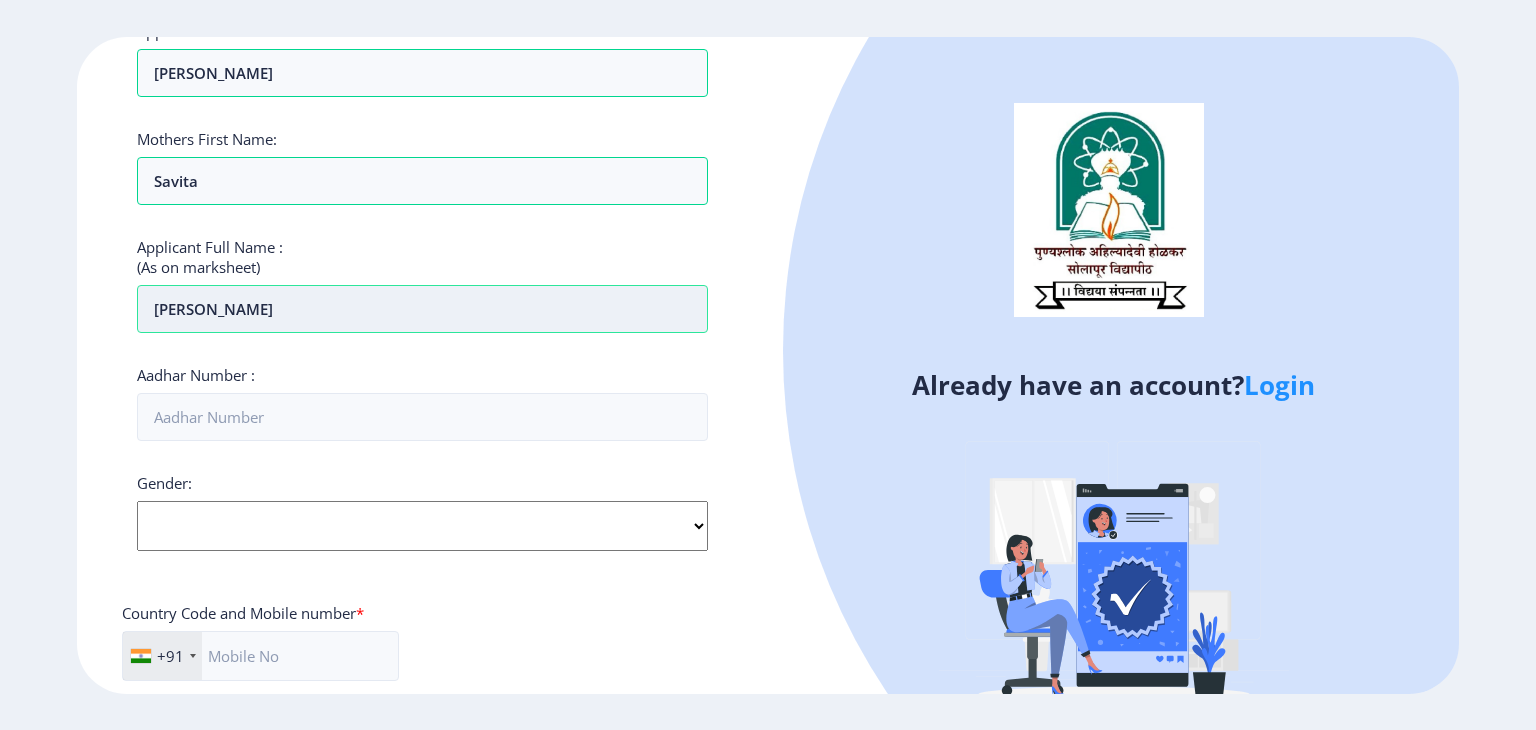 scroll, scrollTop: 366, scrollLeft: 0, axis: vertical 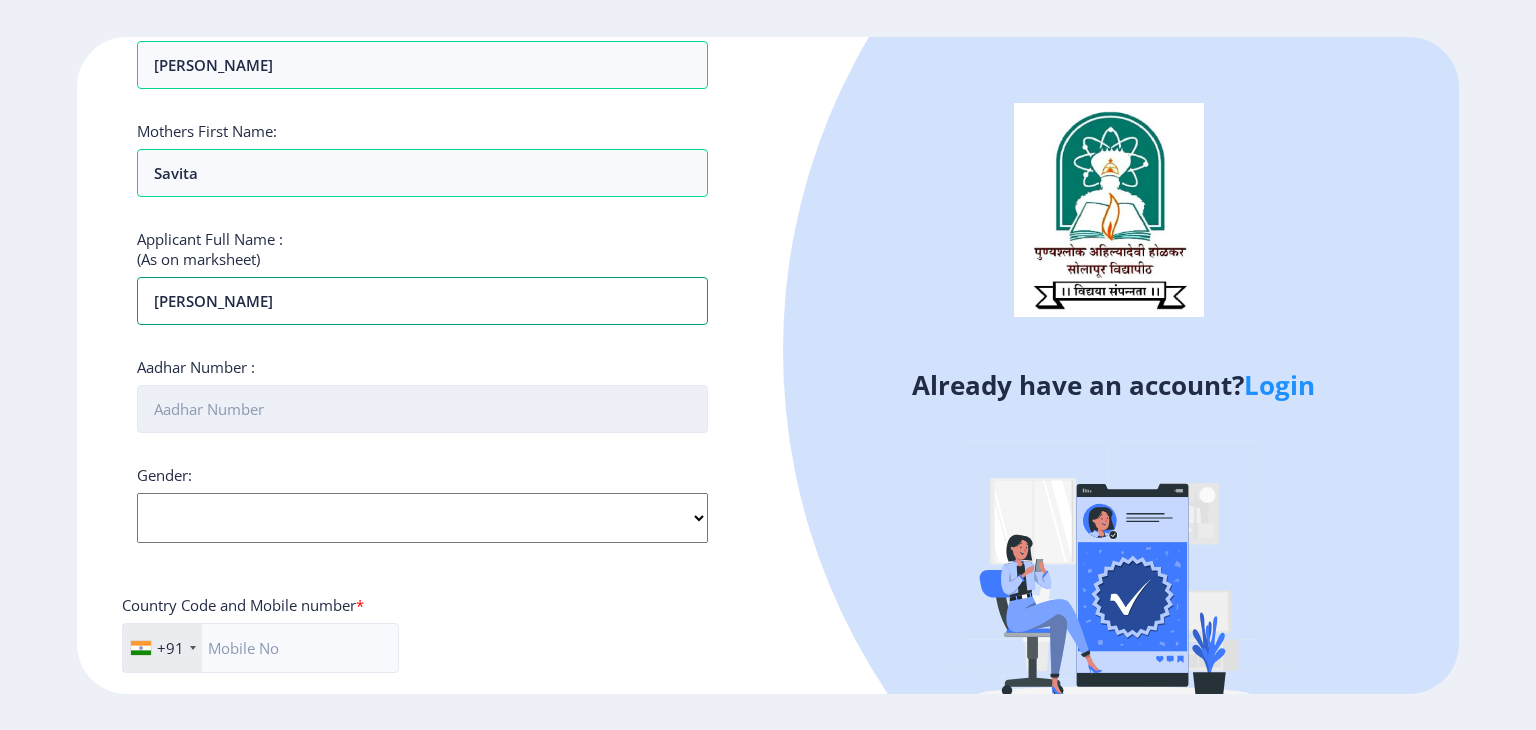 type on "[PERSON_NAME]" 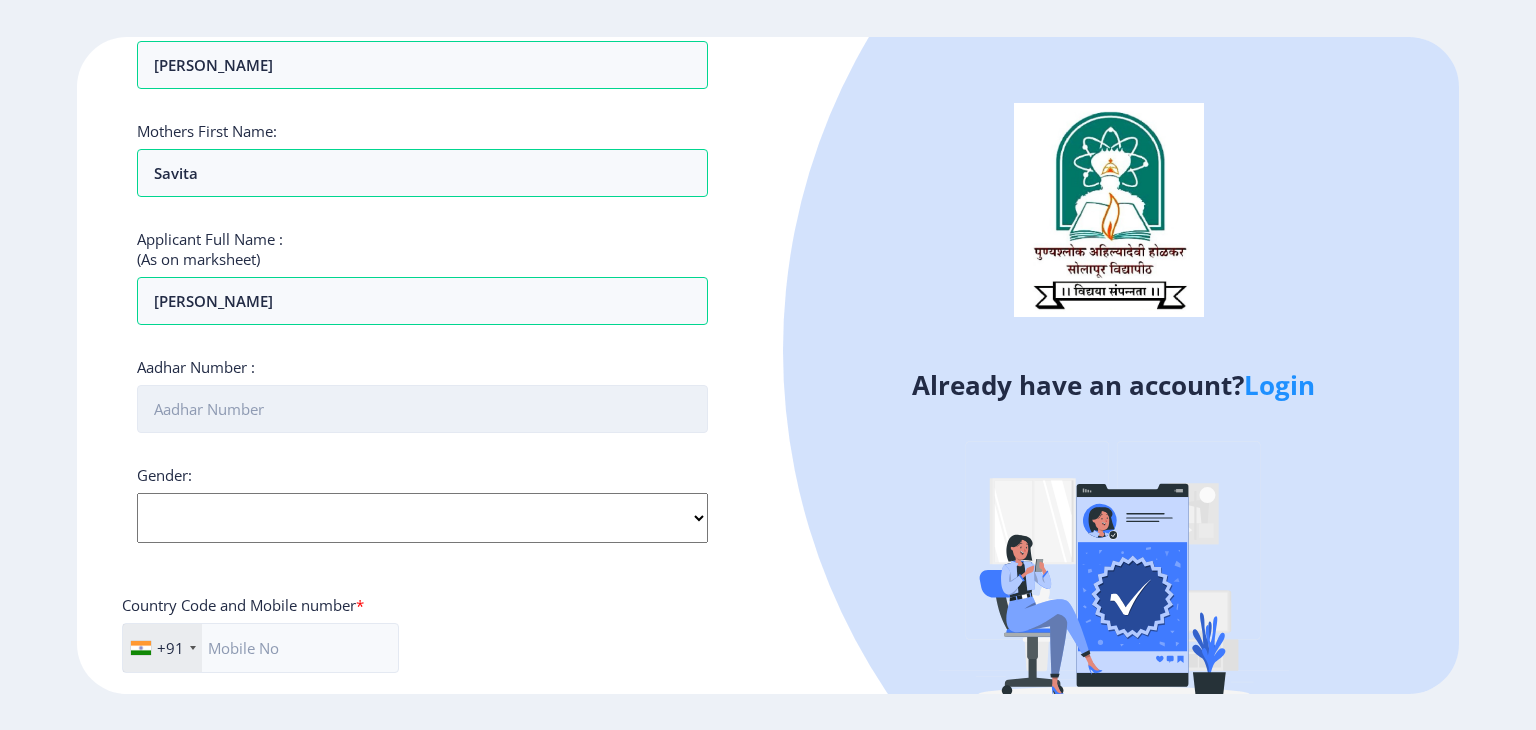 click on "Aadhar Number :" at bounding box center (422, 409) 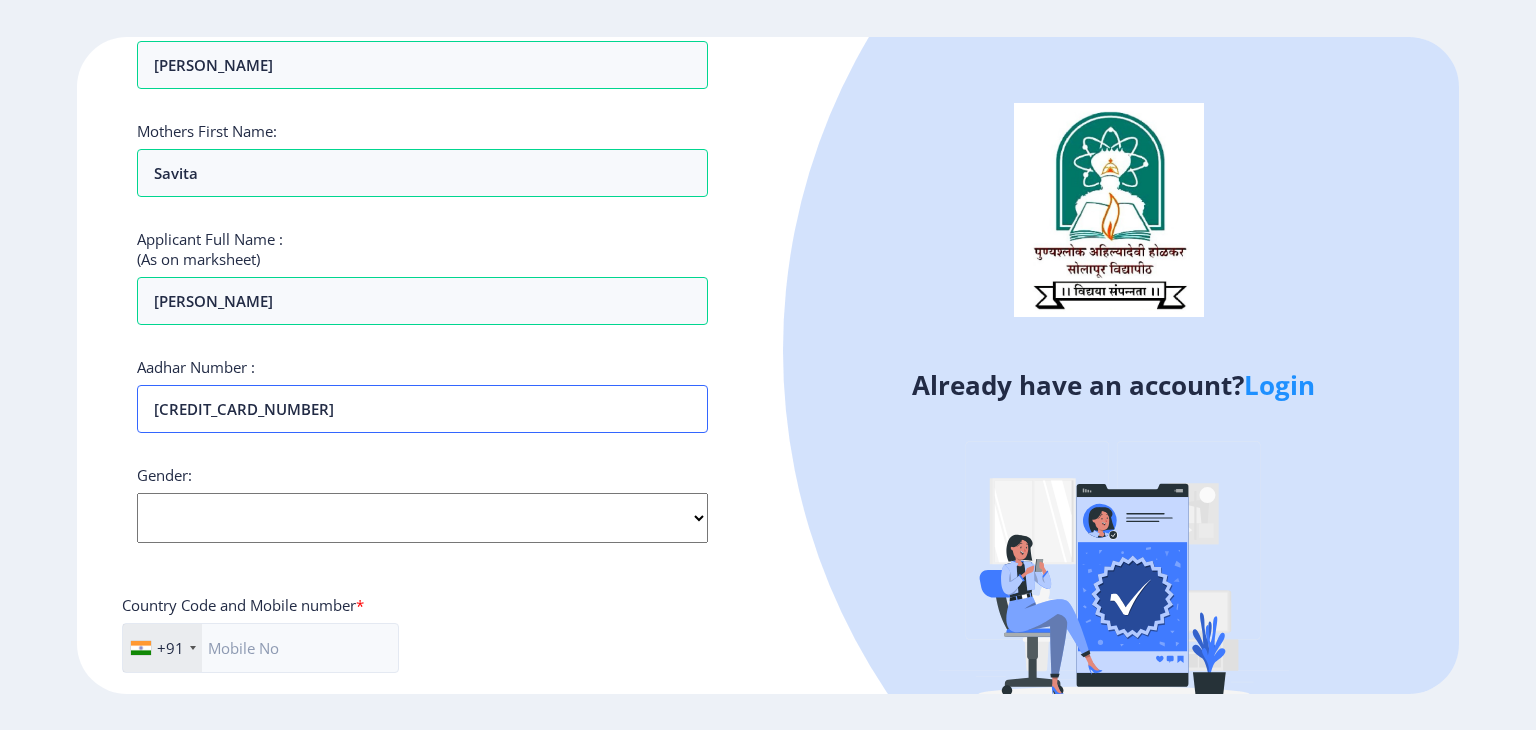 type on "[CREDIT_CARD_NUMBER]" 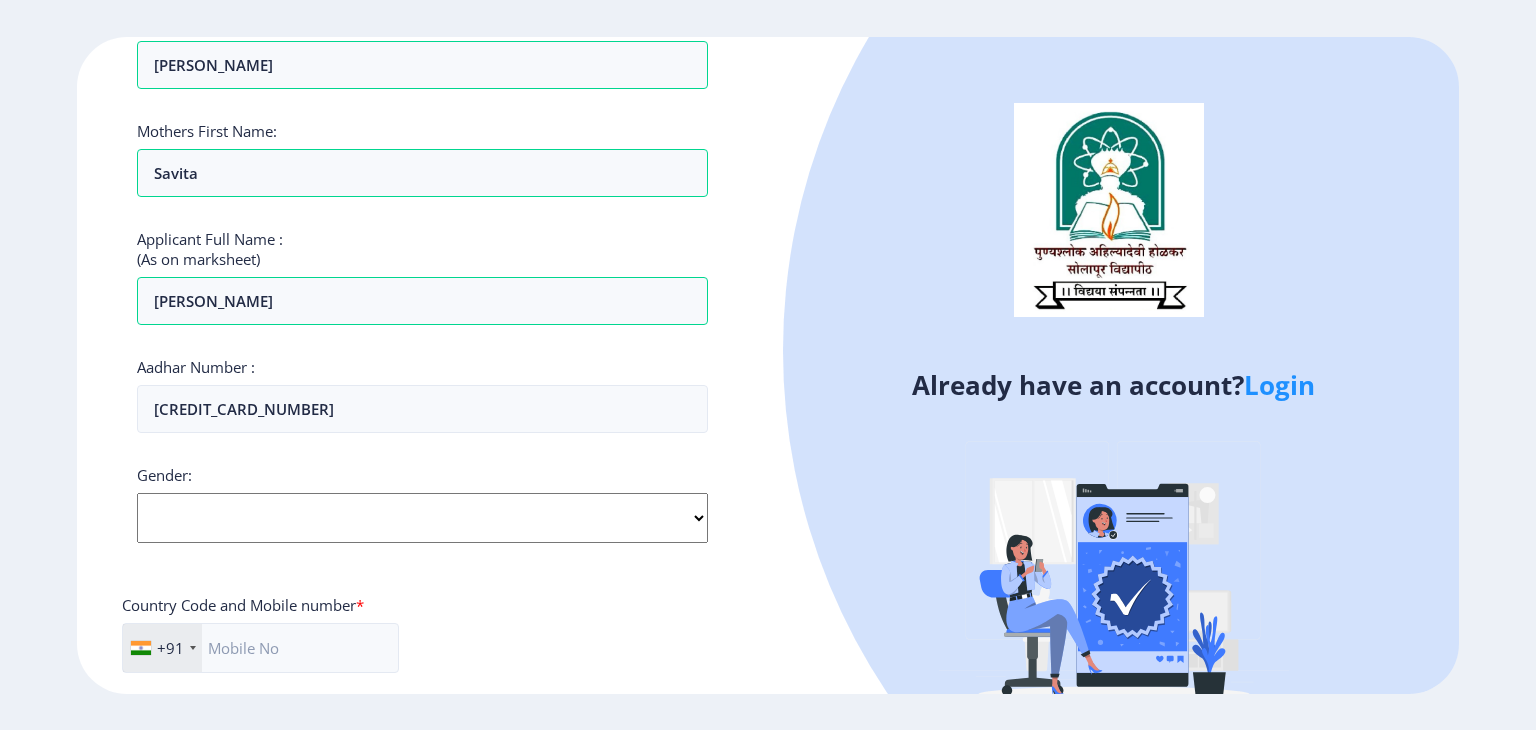 click on "Select Gender [DEMOGRAPHIC_DATA] [DEMOGRAPHIC_DATA] Other" 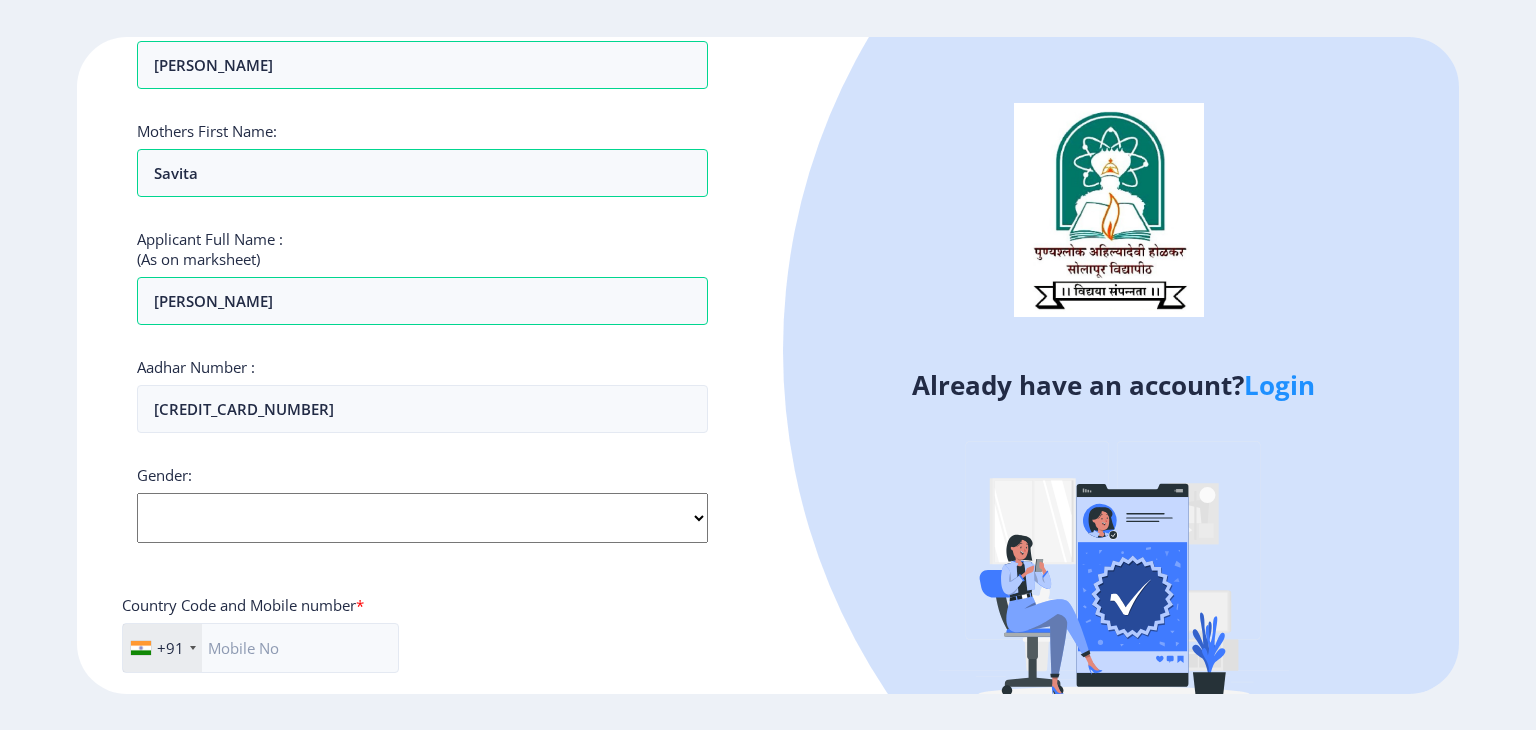 select on "[DEMOGRAPHIC_DATA]" 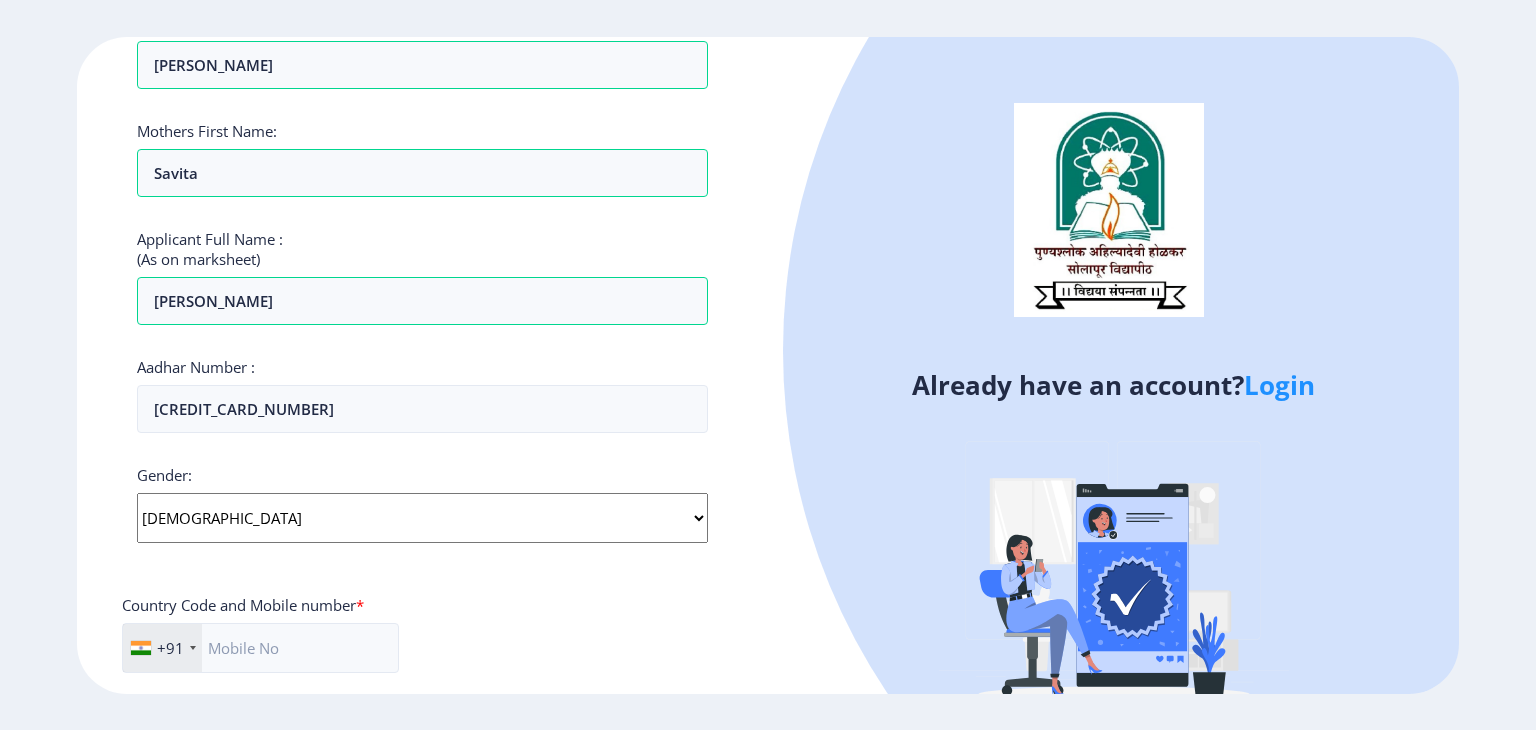 click on "Select Gender [DEMOGRAPHIC_DATA] [DEMOGRAPHIC_DATA] Other" 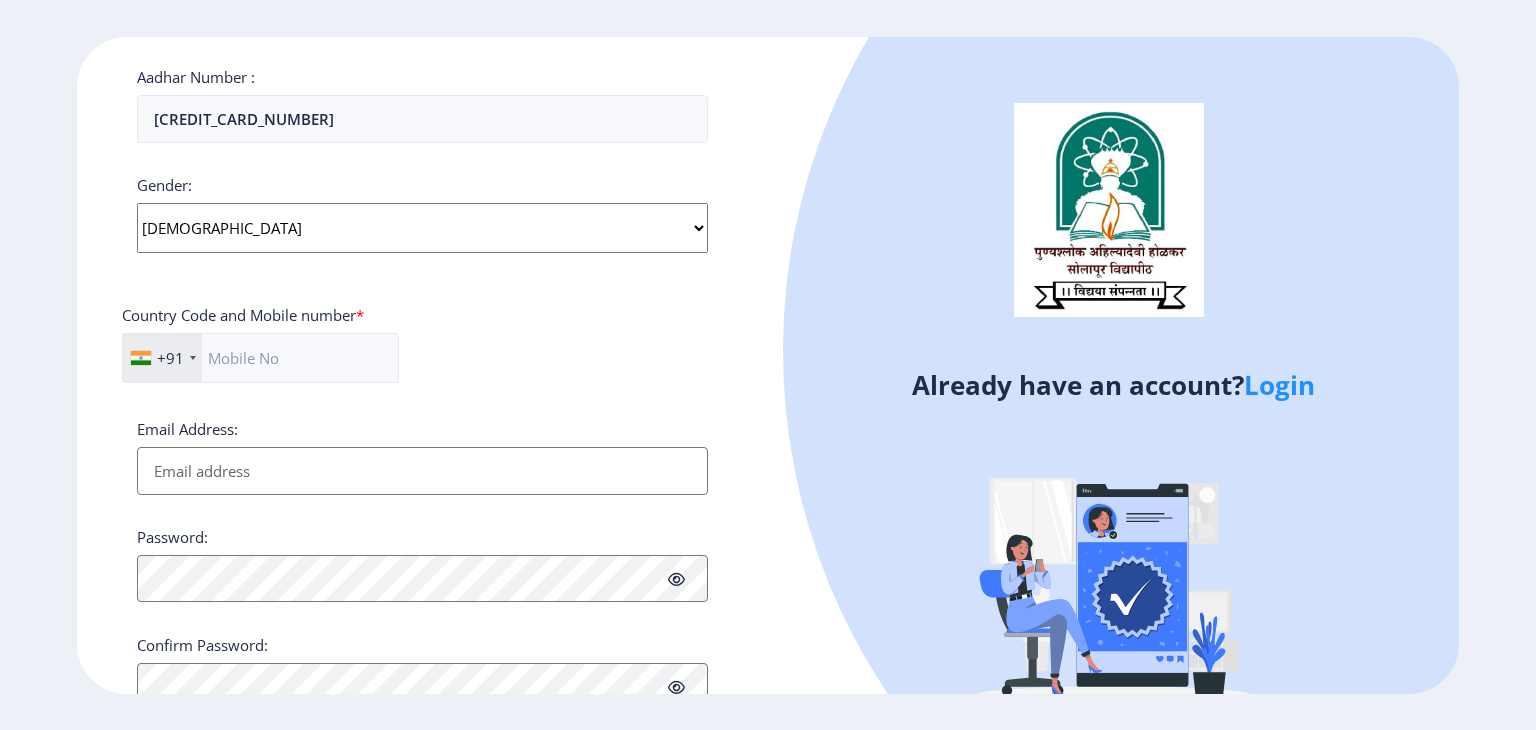 scroll, scrollTop: 672, scrollLeft: 0, axis: vertical 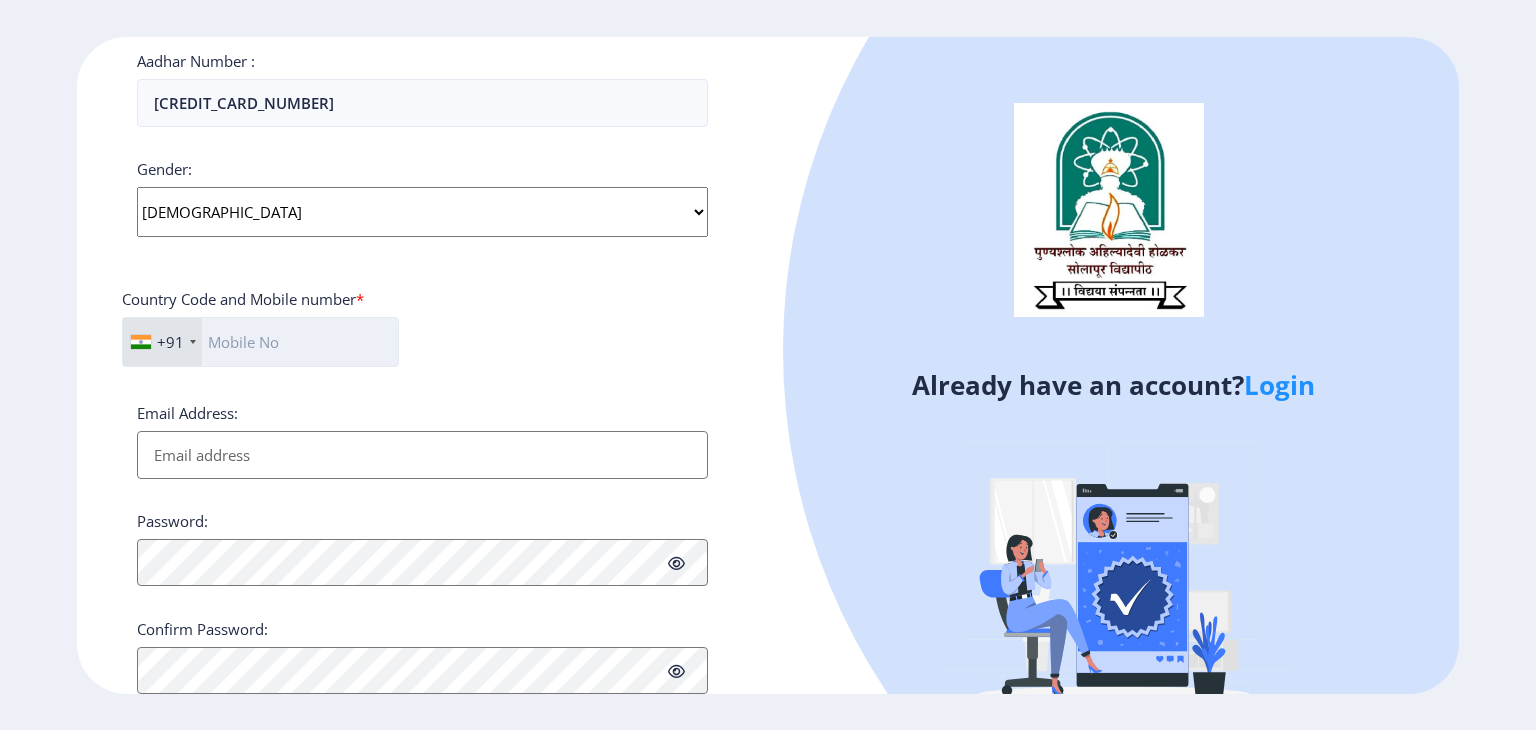 click 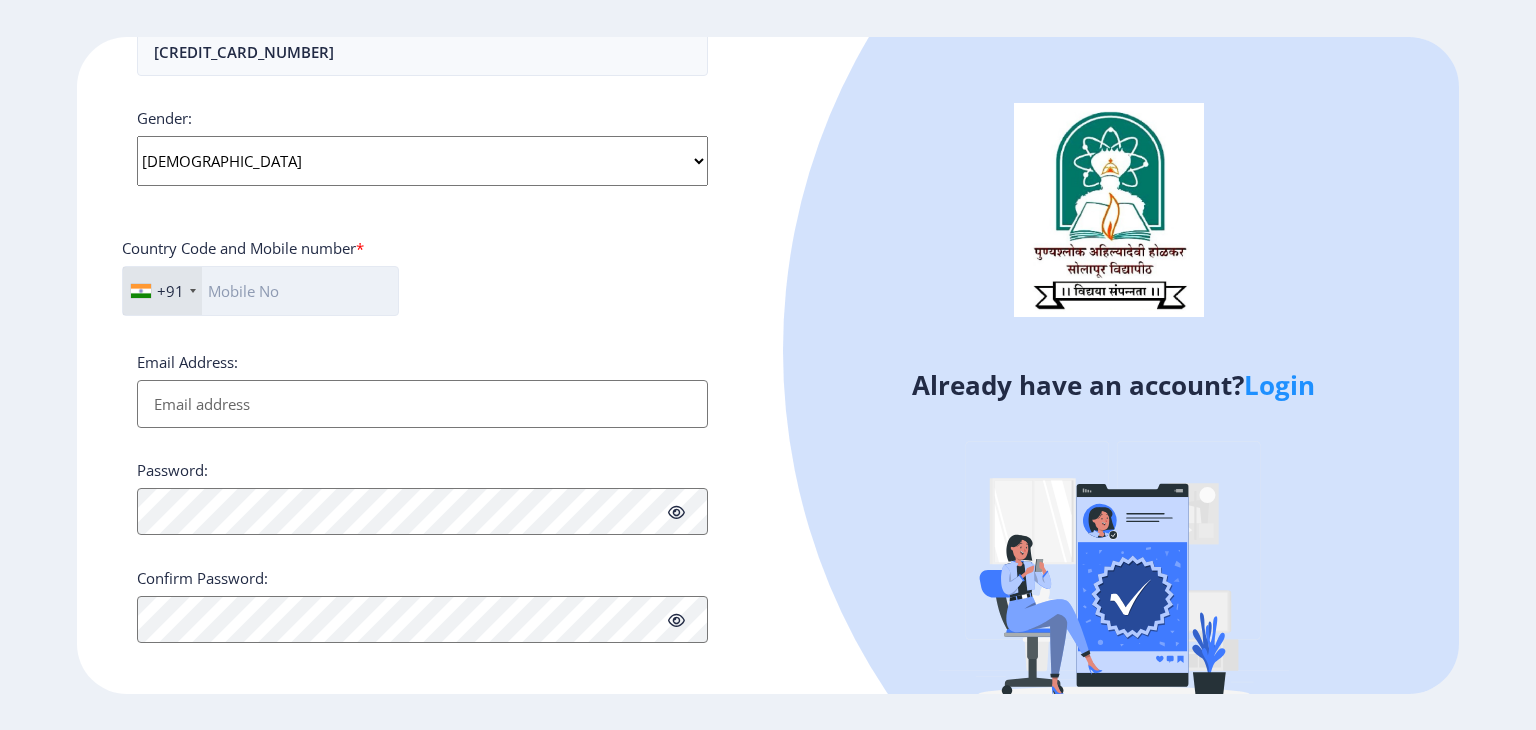 scroll, scrollTop: 732, scrollLeft: 0, axis: vertical 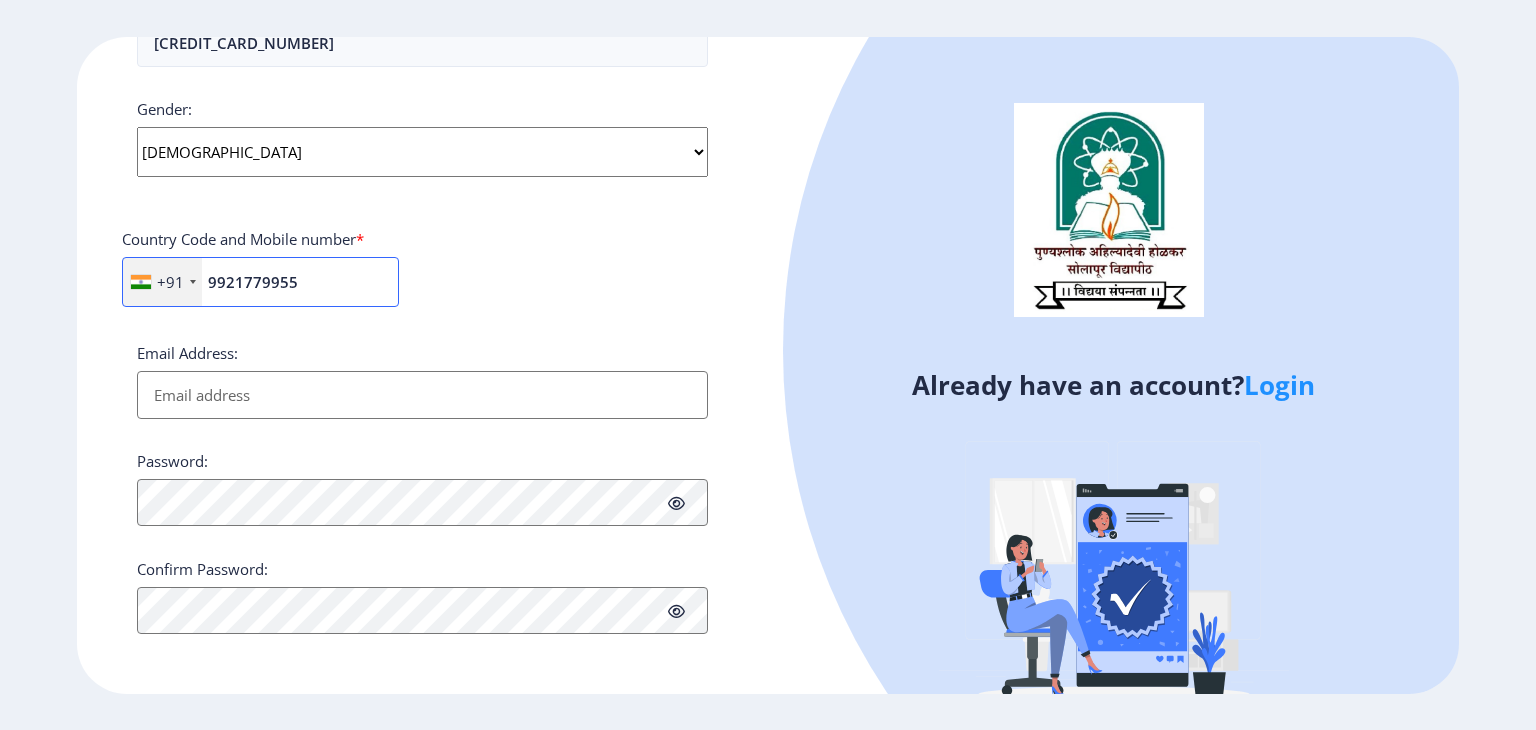 type on "9921779955" 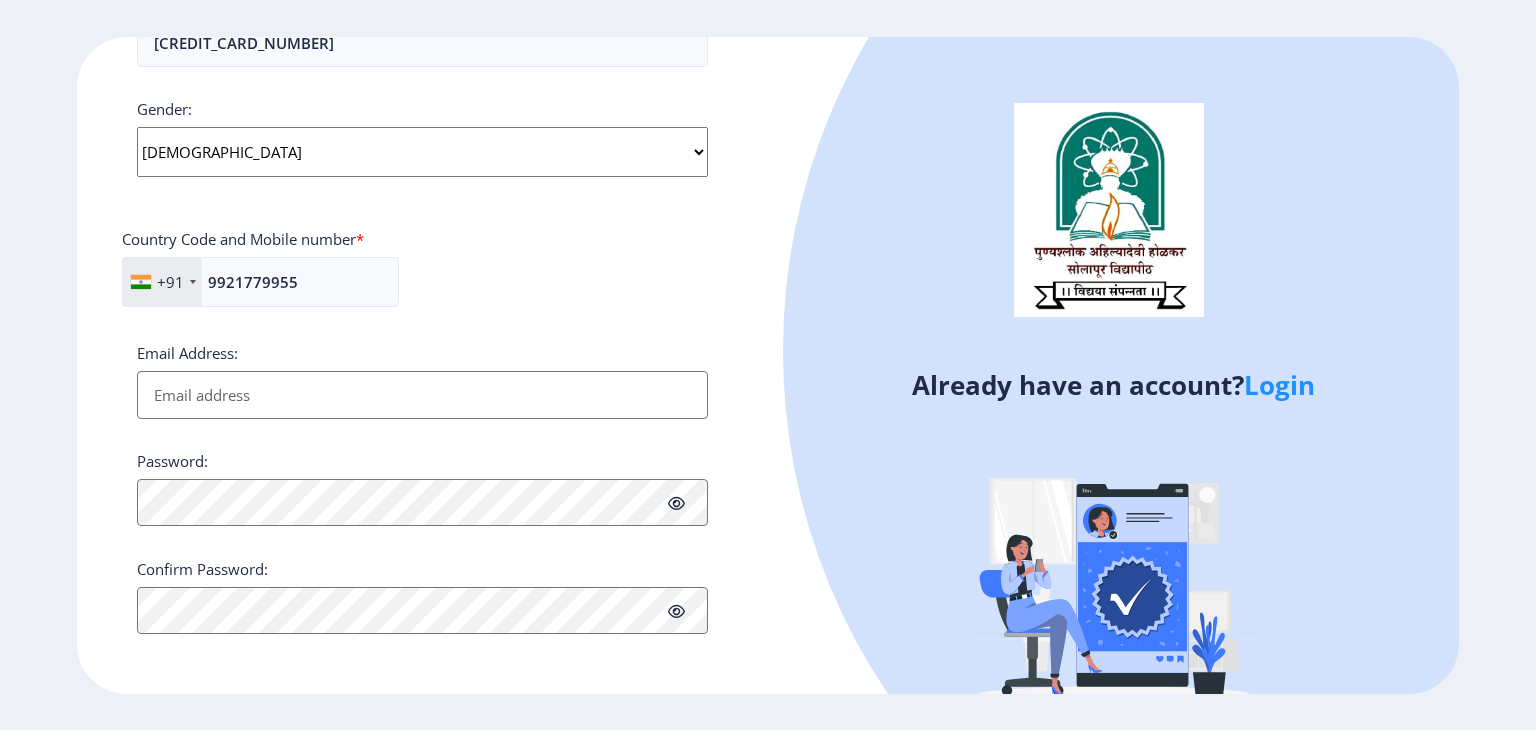 click on "Email Address:" at bounding box center [422, 395] 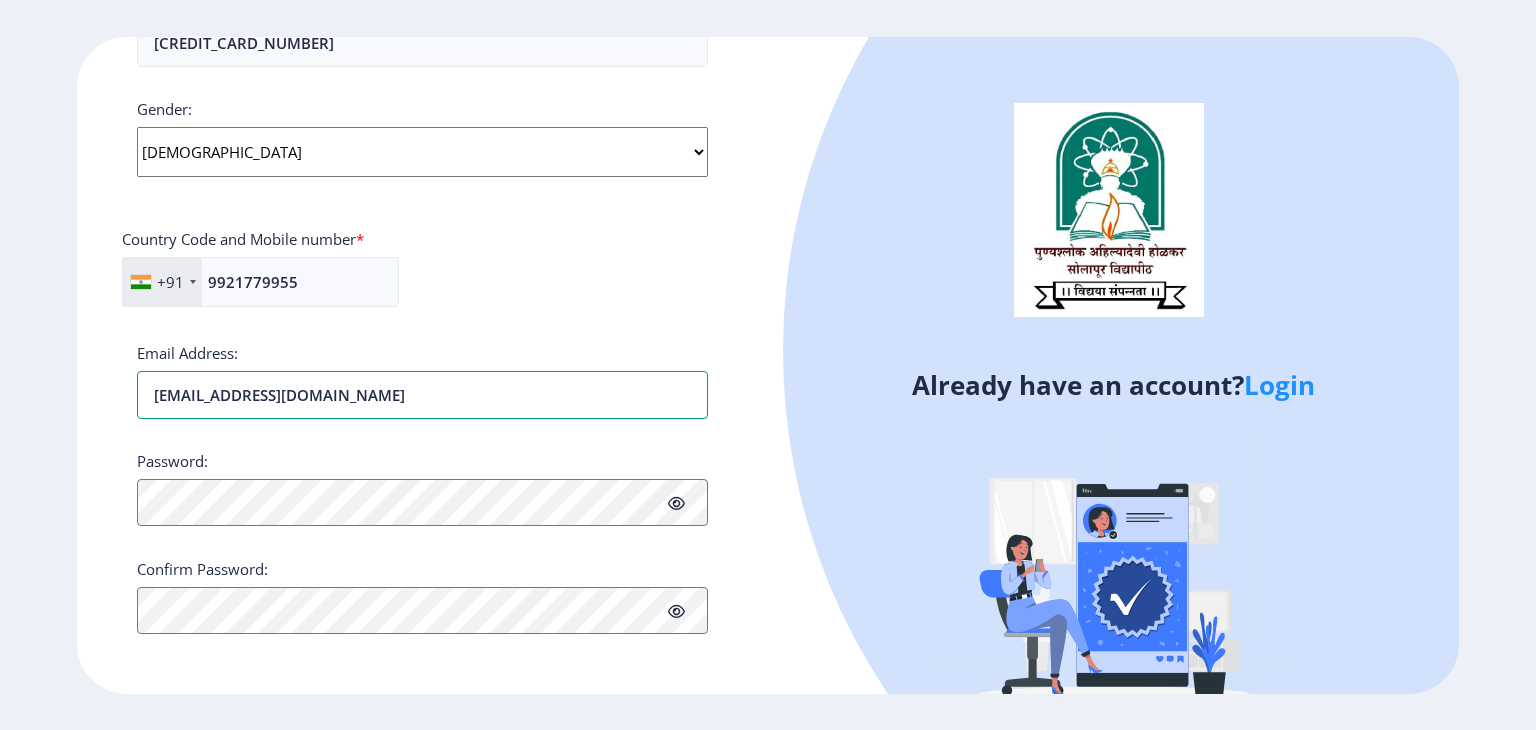 type on "[EMAIL_ADDRESS][DOMAIN_NAME]" 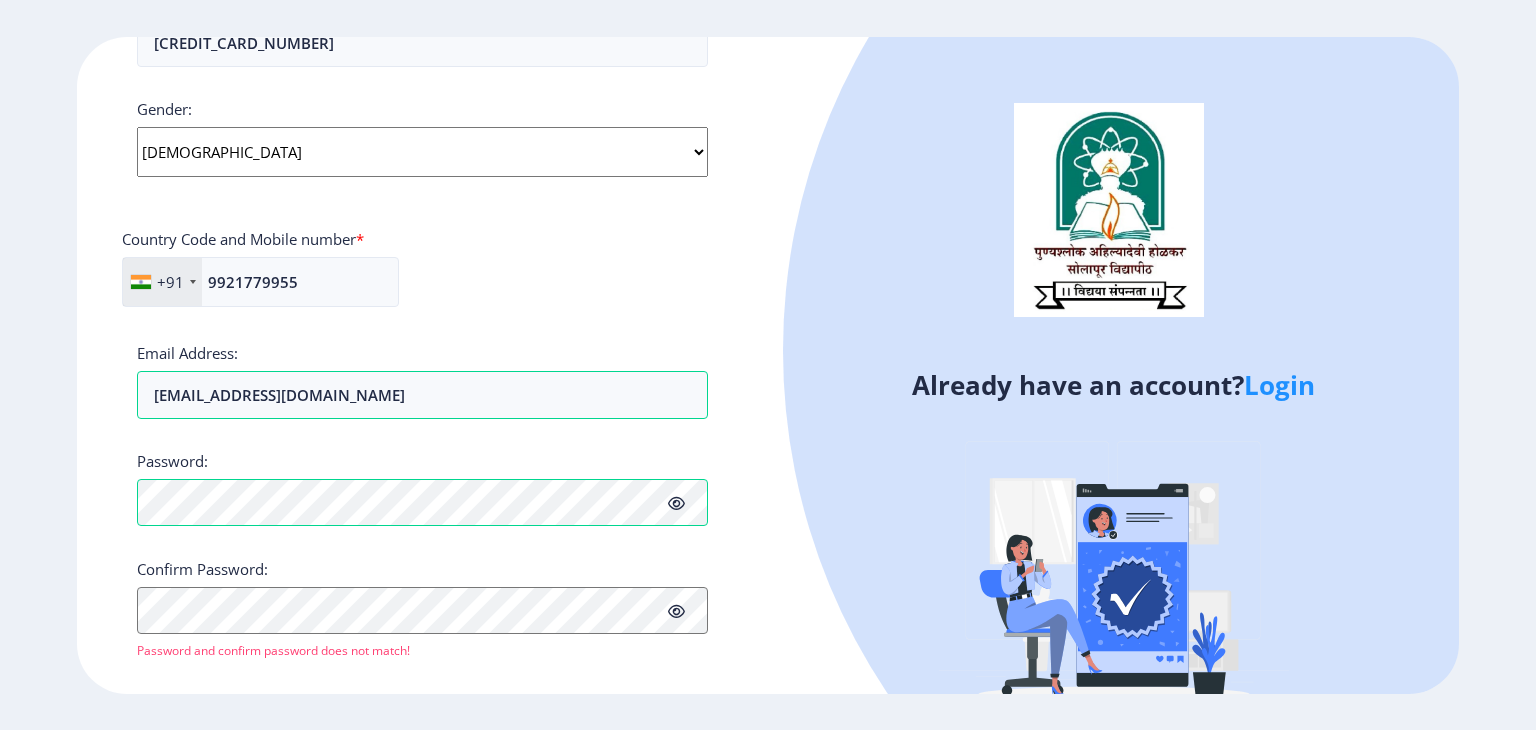 click 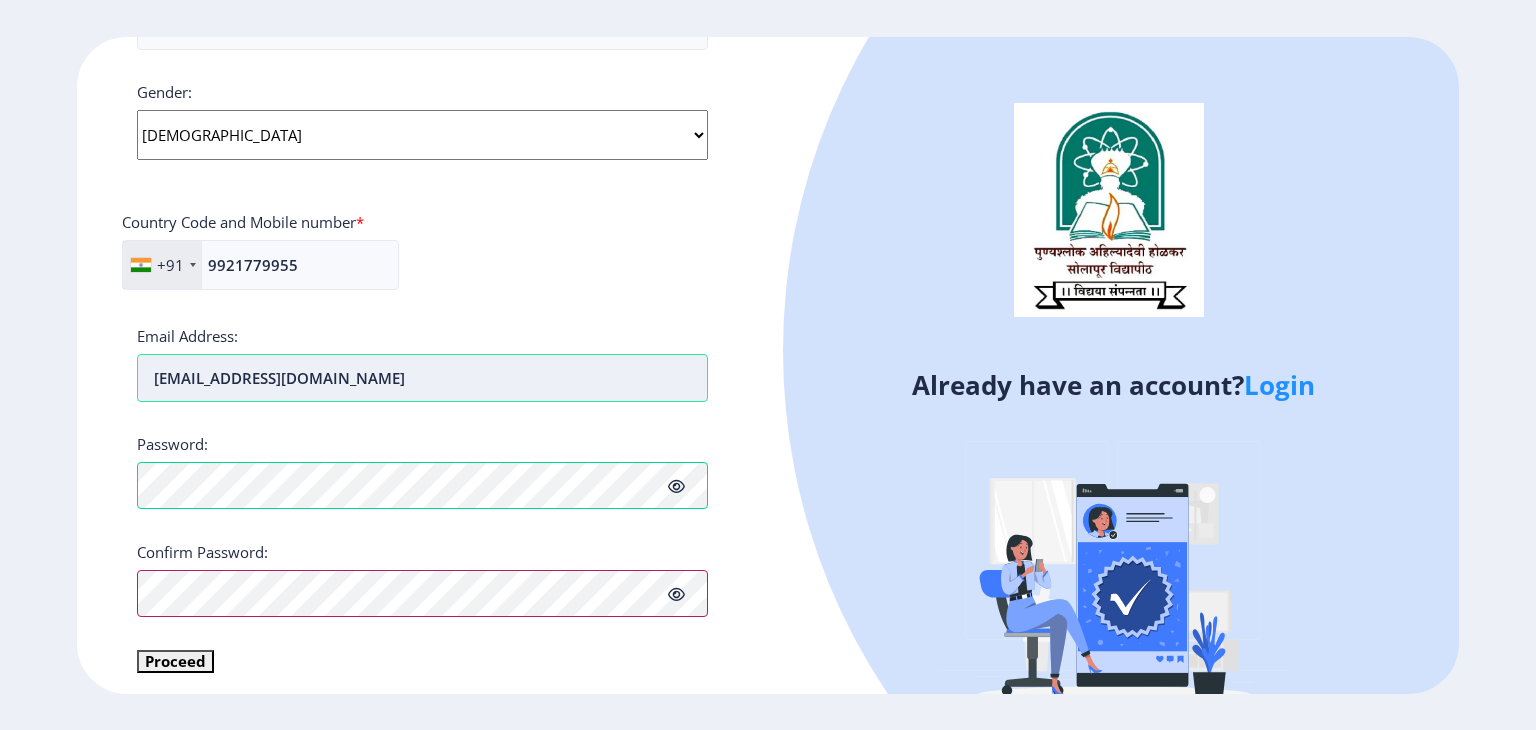 scroll, scrollTop: 756, scrollLeft: 0, axis: vertical 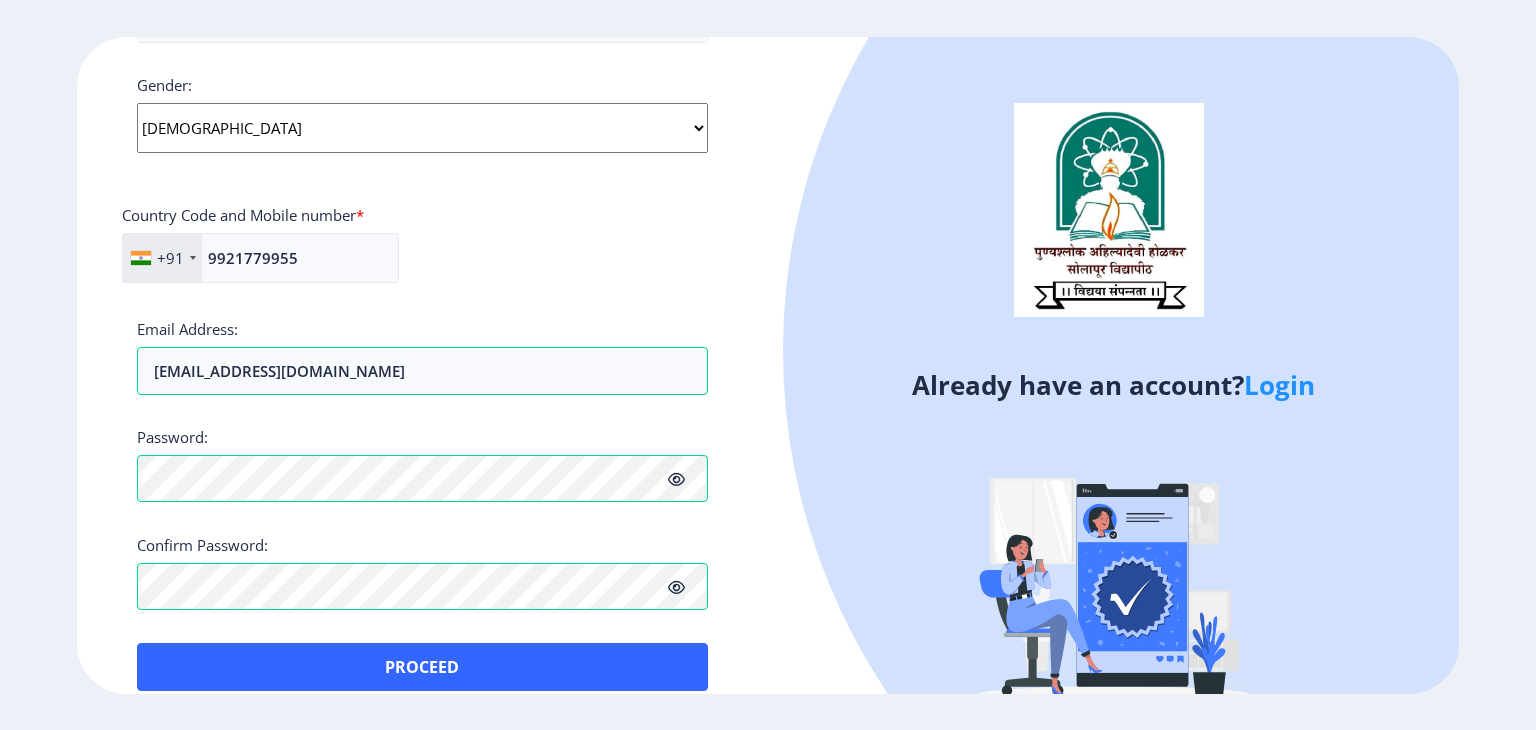 click on "Applicant First Name: [PERSON_NAME] Applicant Middle Name: Ramchandra Applicant Last Name: [PERSON_NAME] Mothers First Name: savita Applicant Full Name : (As on marksheet) [PERSON_NAME] Number :  [CREDIT_CARD_NUMBER] Gender: Select Gender [DEMOGRAPHIC_DATA] [DEMOGRAPHIC_DATA] Other  Country Code and Mobile number  *  +91 [GEOGRAPHIC_DATA] ([GEOGRAPHIC_DATA]) +91 [GEOGRAPHIC_DATA] (‫[GEOGRAPHIC_DATA]‬‎) +93 [GEOGRAPHIC_DATA] ([GEOGRAPHIC_DATA]) +355 [GEOGRAPHIC_DATA] (‫[GEOGRAPHIC_DATA]‬‎) +213 [US_STATE] +1 [GEOGRAPHIC_DATA] +376 [GEOGRAPHIC_DATA] +244 [GEOGRAPHIC_DATA] +1 [GEOGRAPHIC_DATA] +1 [GEOGRAPHIC_DATA] +54 [GEOGRAPHIC_DATA] ([GEOGRAPHIC_DATA]) +374 [GEOGRAPHIC_DATA] +297 [GEOGRAPHIC_DATA] +61 [GEOGRAPHIC_DATA] ([GEOGRAPHIC_DATA]) +43 [GEOGRAPHIC_DATA] ([GEOGRAPHIC_DATA]) +994 [GEOGRAPHIC_DATA] +1 [GEOGRAPHIC_DATA] (‫[GEOGRAPHIC_DATA]‬‎) +973 [GEOGRAPHIC_DATA] ([GEOGRAPHIC_DATA]) +880 [GEOGRAPHIC_DATA] +1 [GEOGRAPHIC_DATA] ([GEOGRAPHIC_DATA]) +375 [GEOGRAPHIC_DATA] ([GEOGRAPHIC_DATA]) +32 [GEOGRAPHIC_DATA] +501 [GEOGRAPHIC_DATA] ([GEOGRAPHIC_DATA]) +229 [GEOGRAPHIC_DATA] +1 [GEOGRAPHIC_DATA] (འབྲུག) +975 [GEOGRAPHIC_DATA] +591 [GEOGRAPHIC_DATA] ([GEOGRAPHIC_DATA]) +387 [GEOGRAPHIC_DATA] +267 [GEOGRAPHIC_DATA] ([GEOGRAPHIC_DATA]) +55 [GEOGRAPHIC_DATA] +246 +1 [GEOGRAPHIC_DATA]" 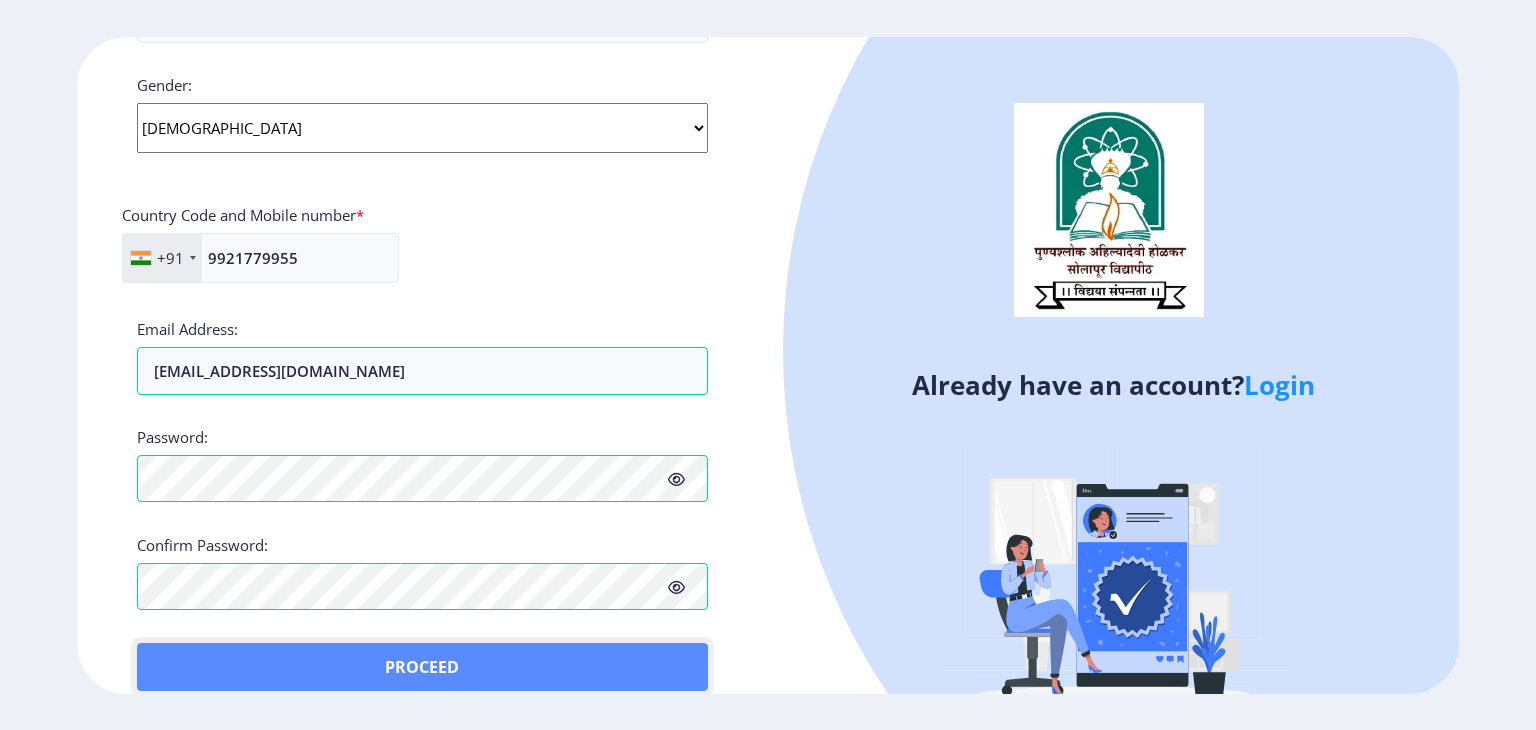 click on "Proceed" 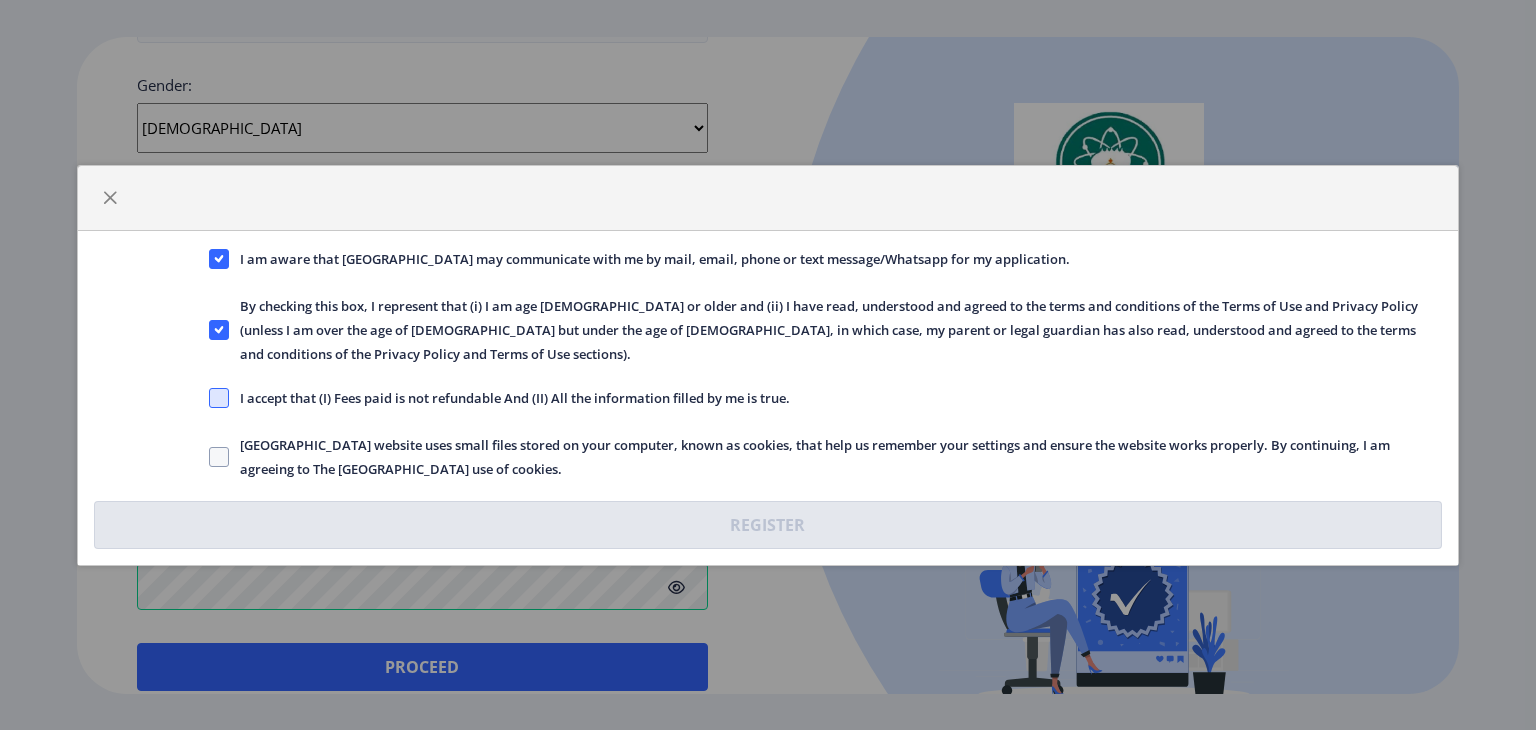 click 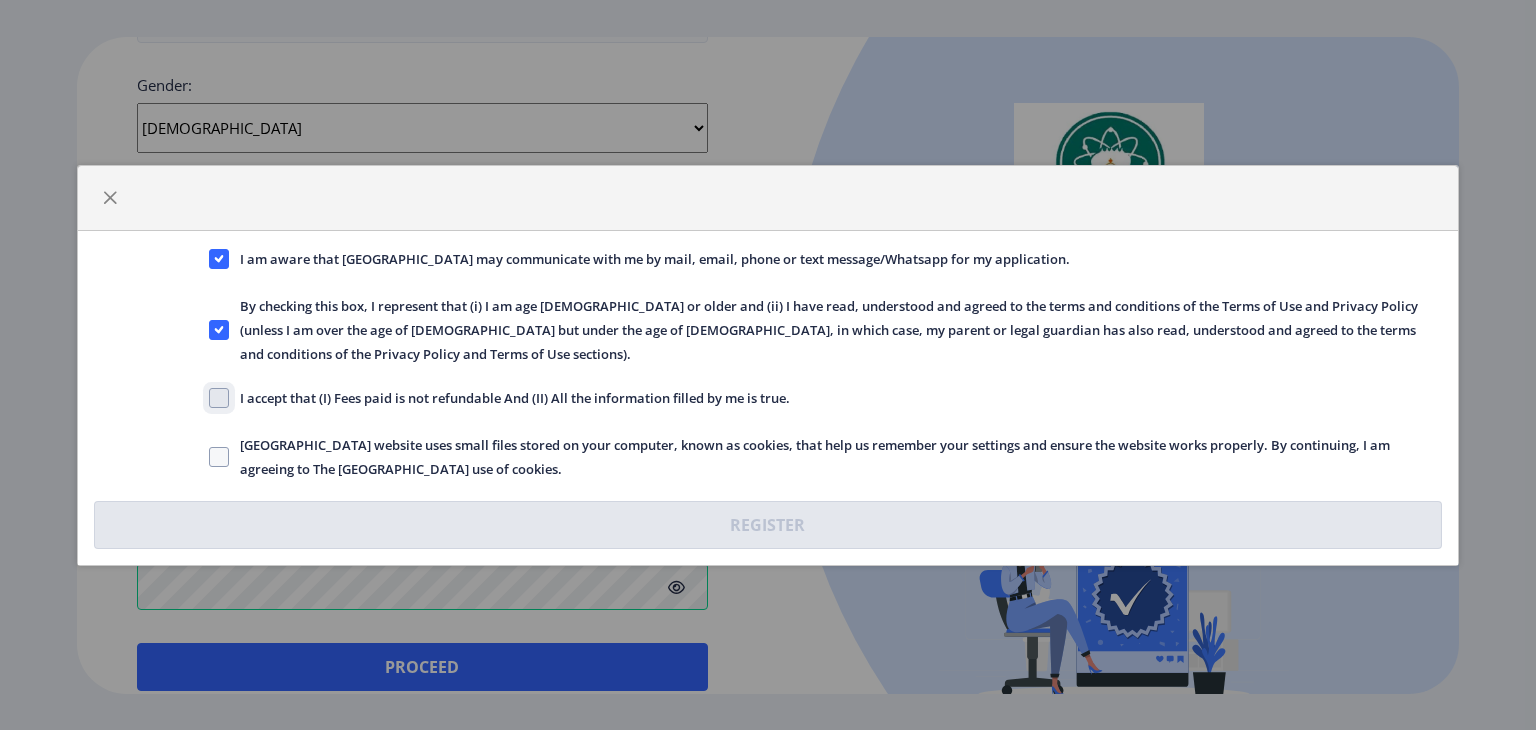 click on "I accept that (I) Fees paid is not refundable And (II) All the information filled by me is true." 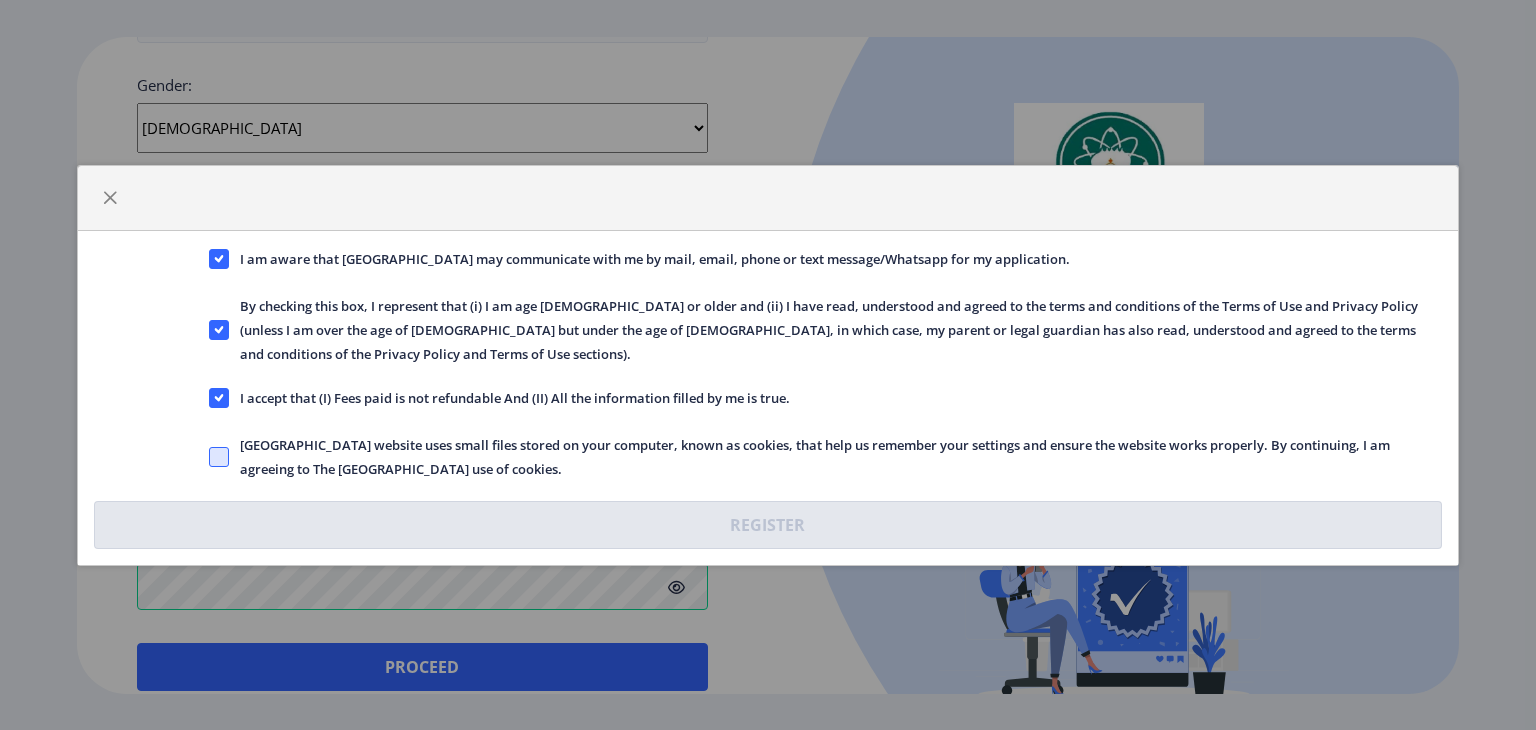 click 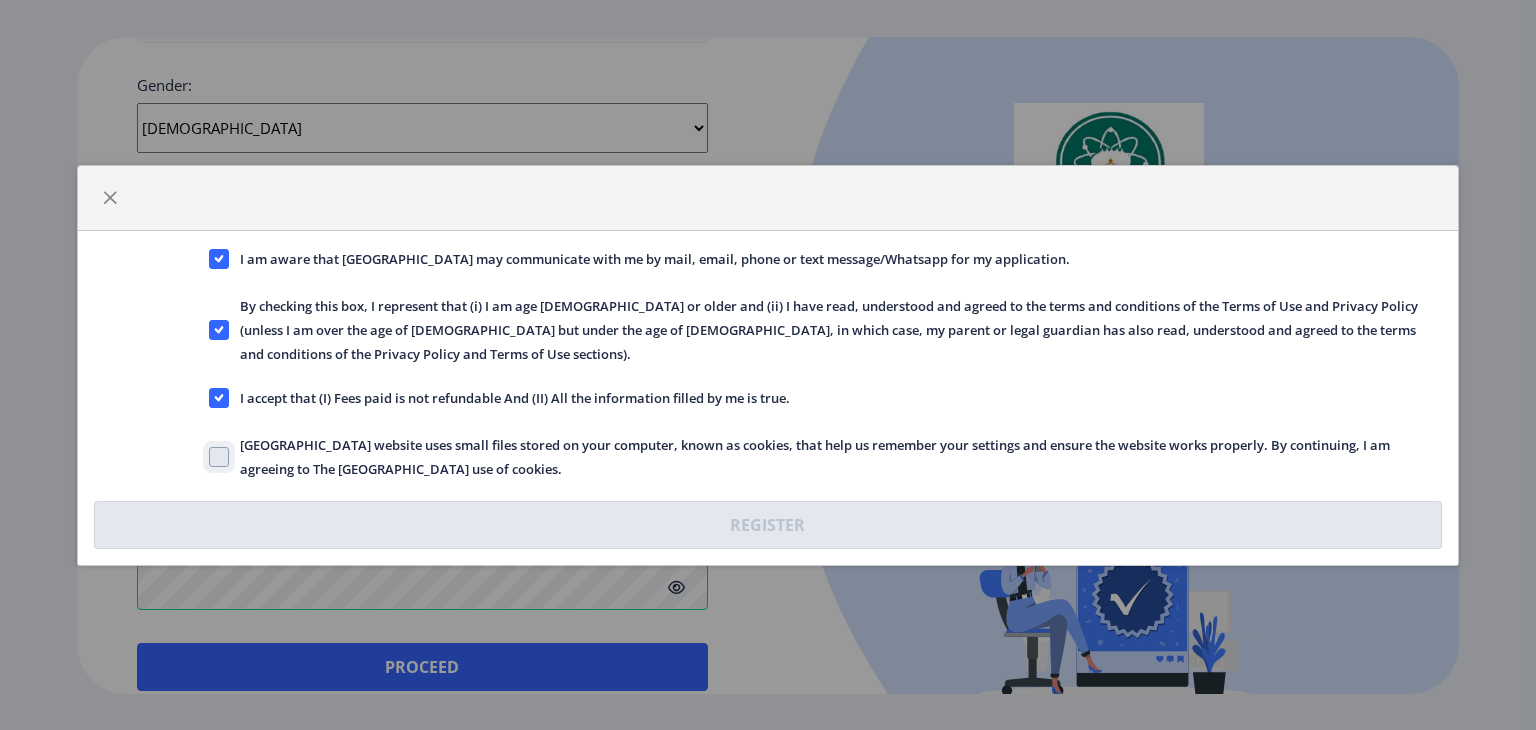 checkbox on "true" 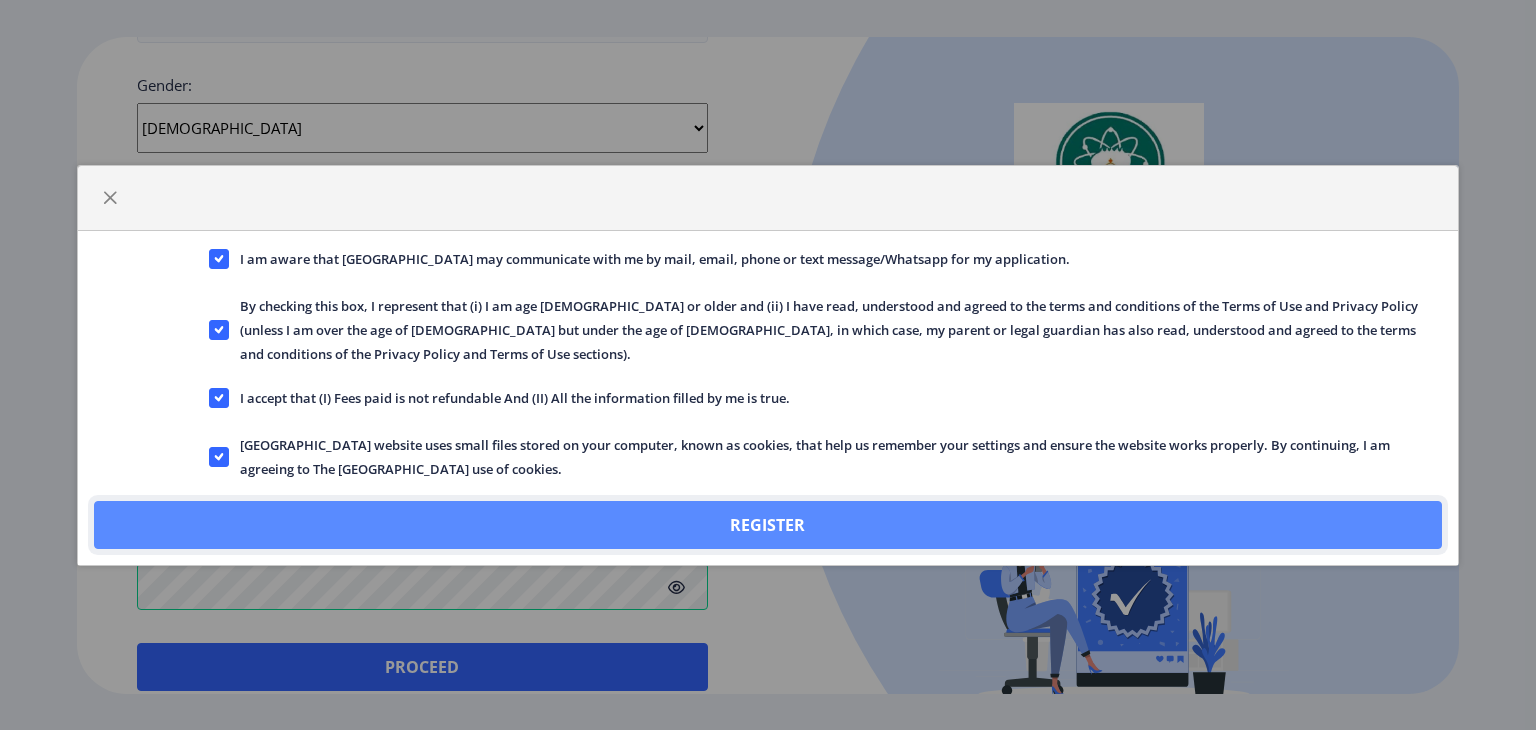 click on "Register" 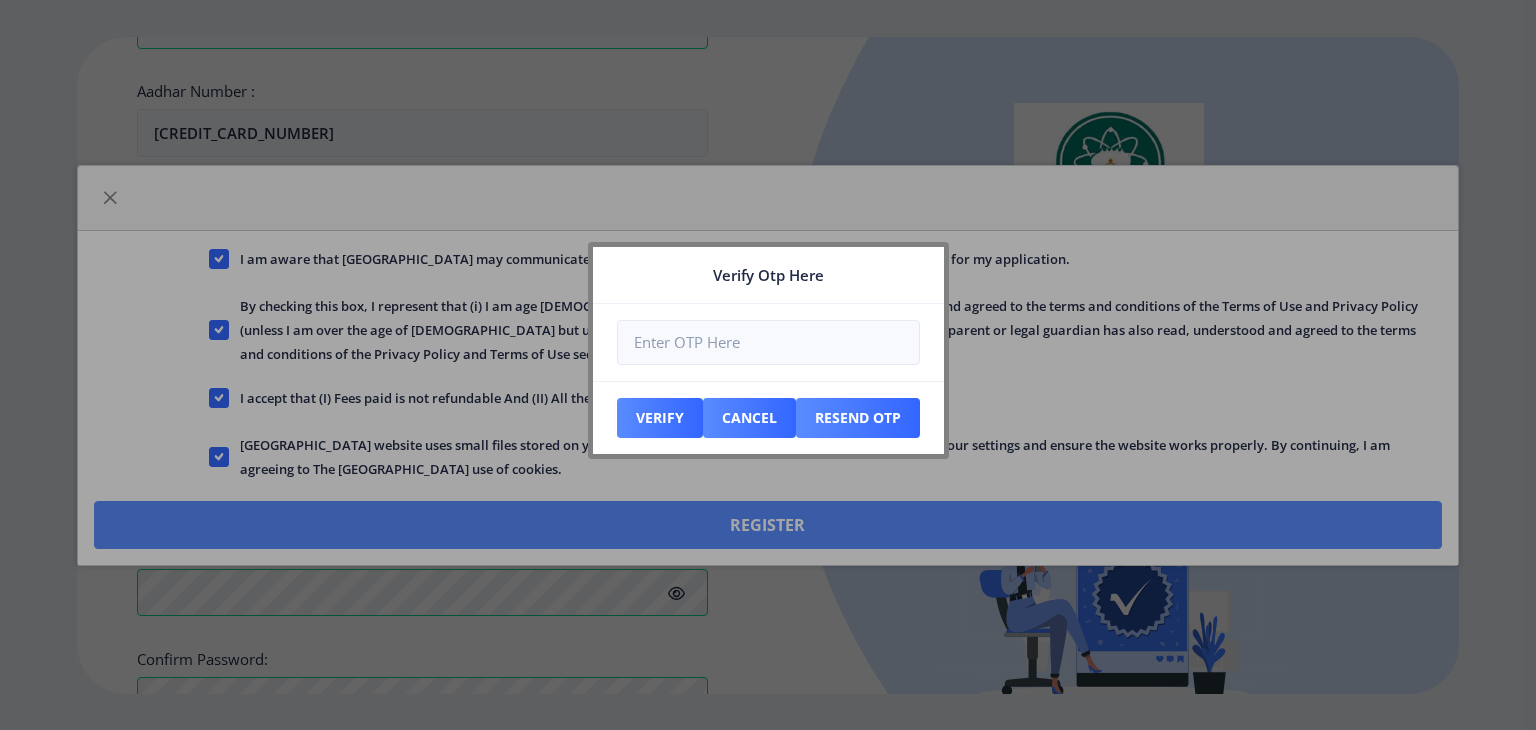 scroll, scrollTop: 869, scrollLeft: 0, axis: vertical 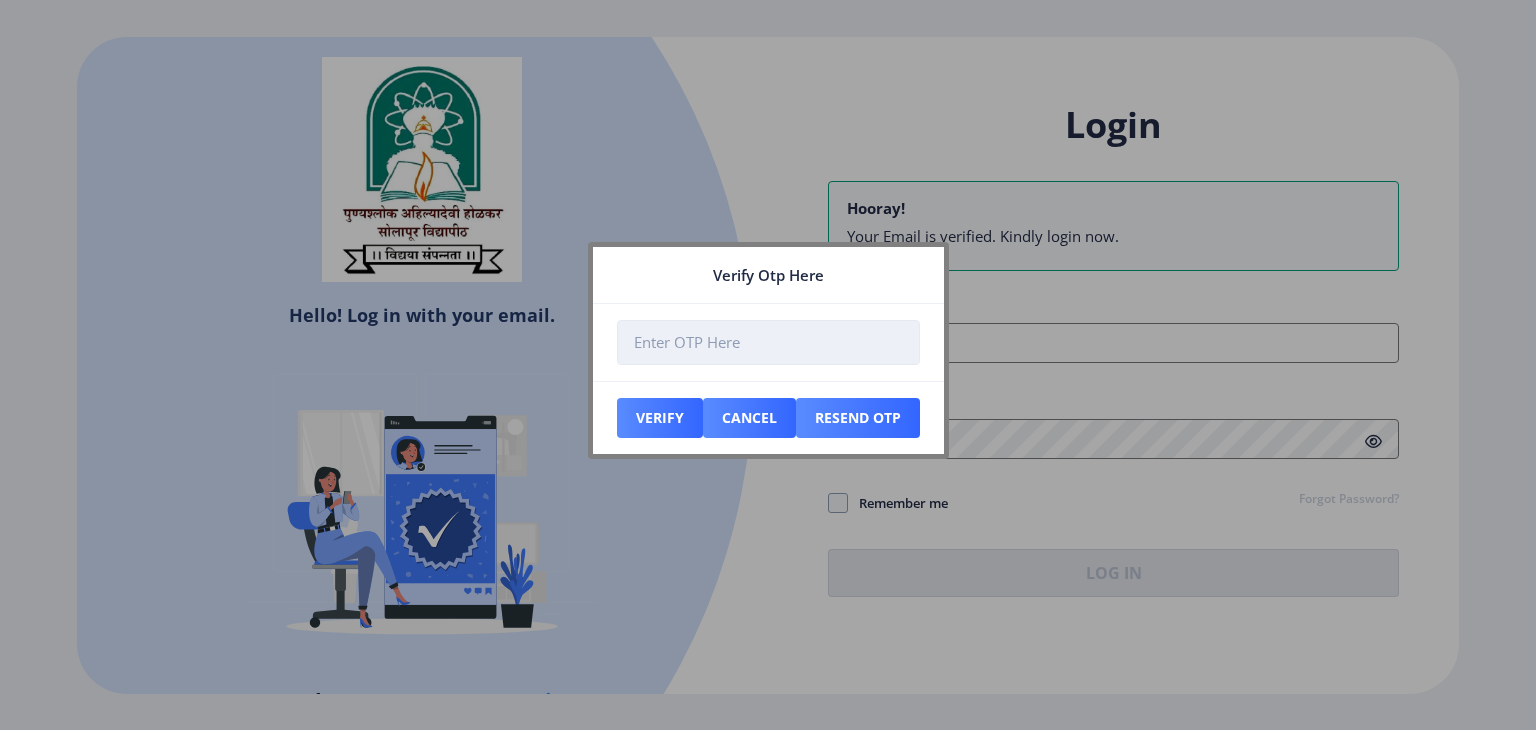 click at bounding box center (768, 342) 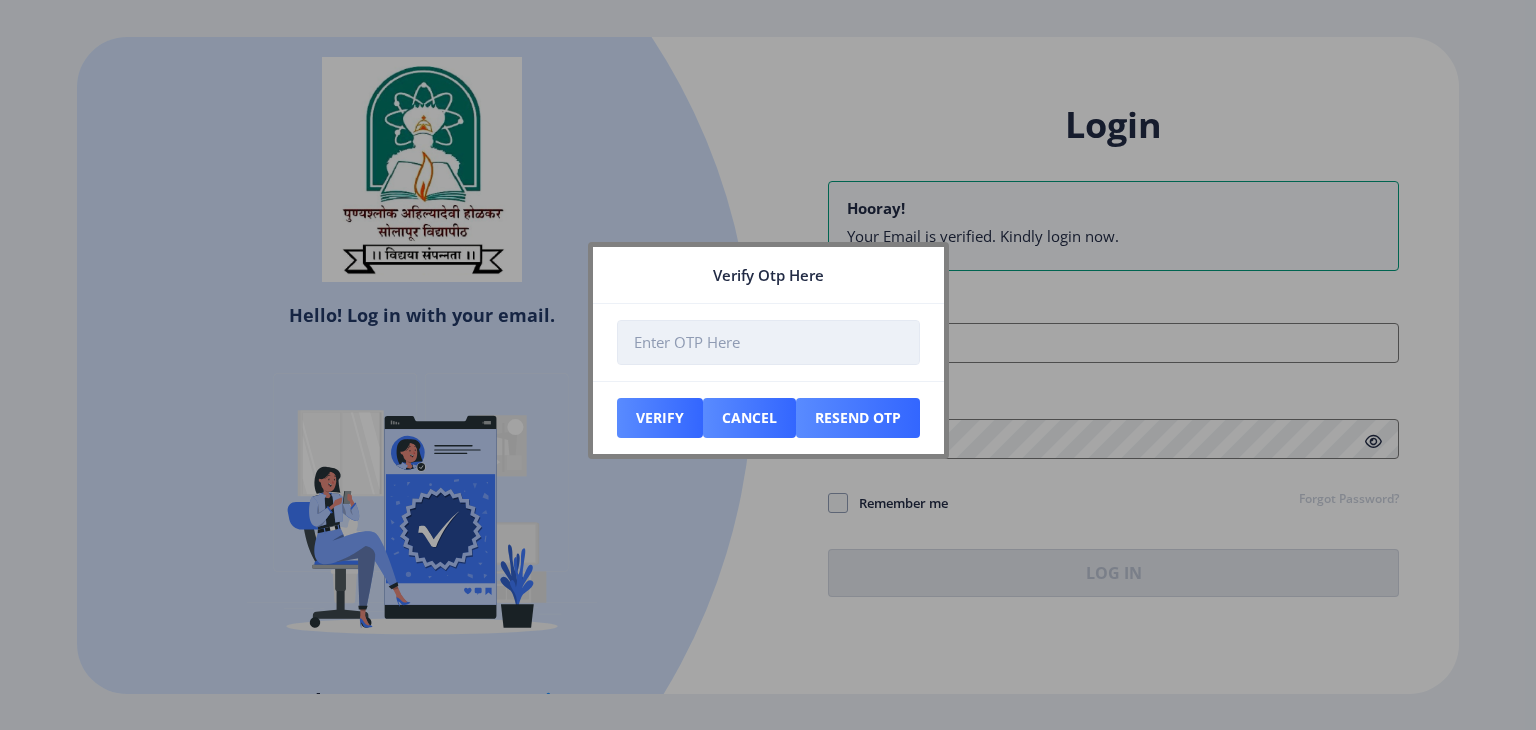 click at bounding box center (768, 342) 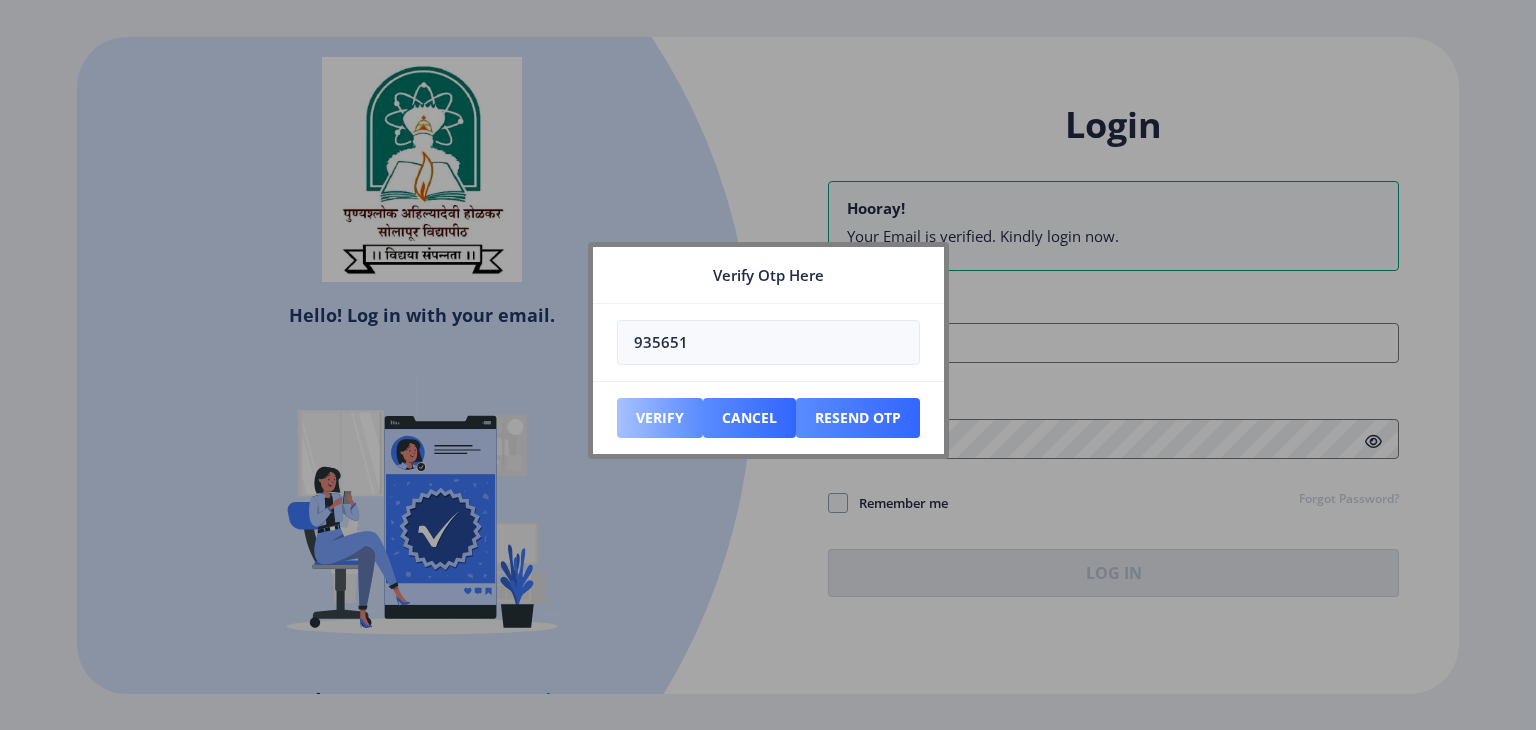 type on "935651" 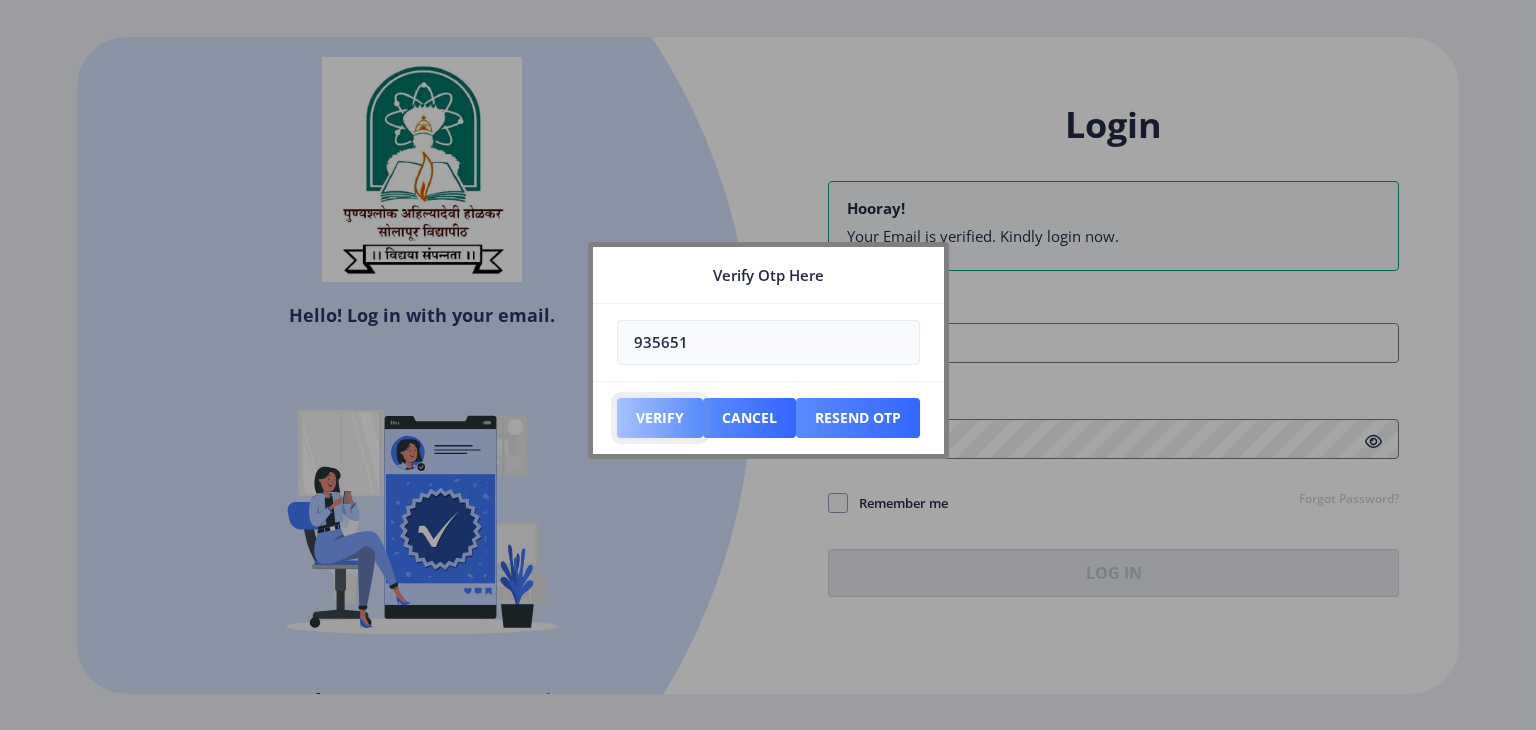 click on "Verify" at bounding box center [660, 418] 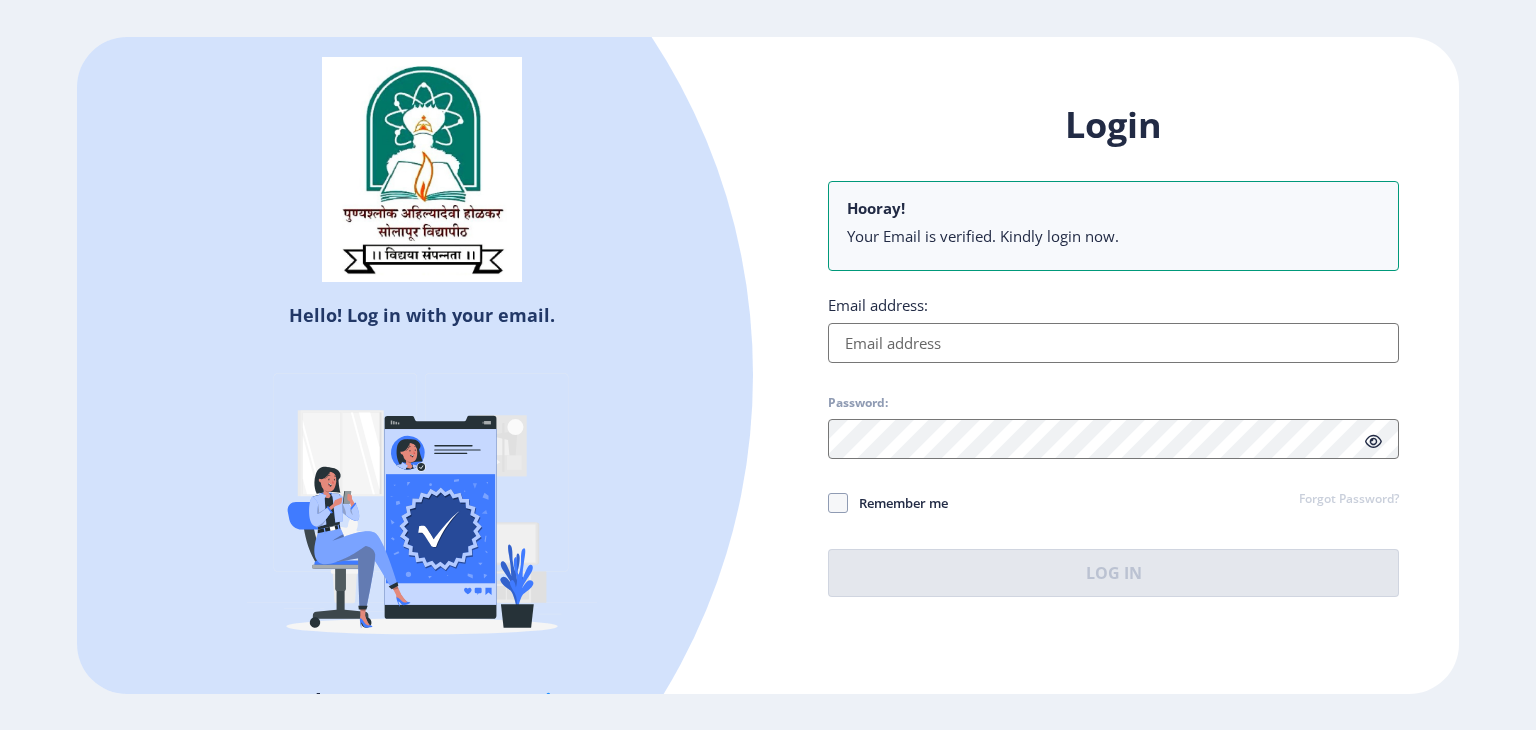 click on "Email address:" at bounding box center [1113, 343] 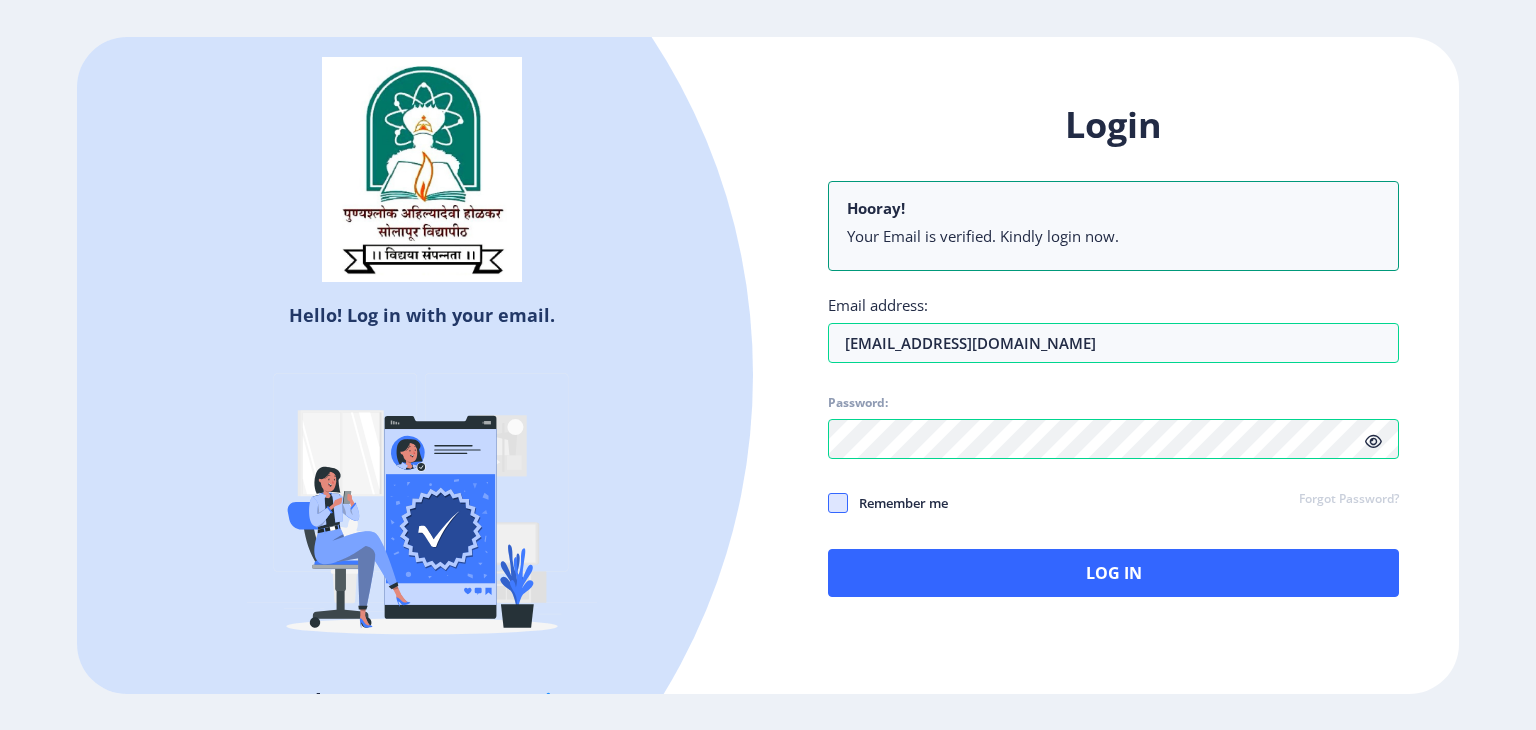 click 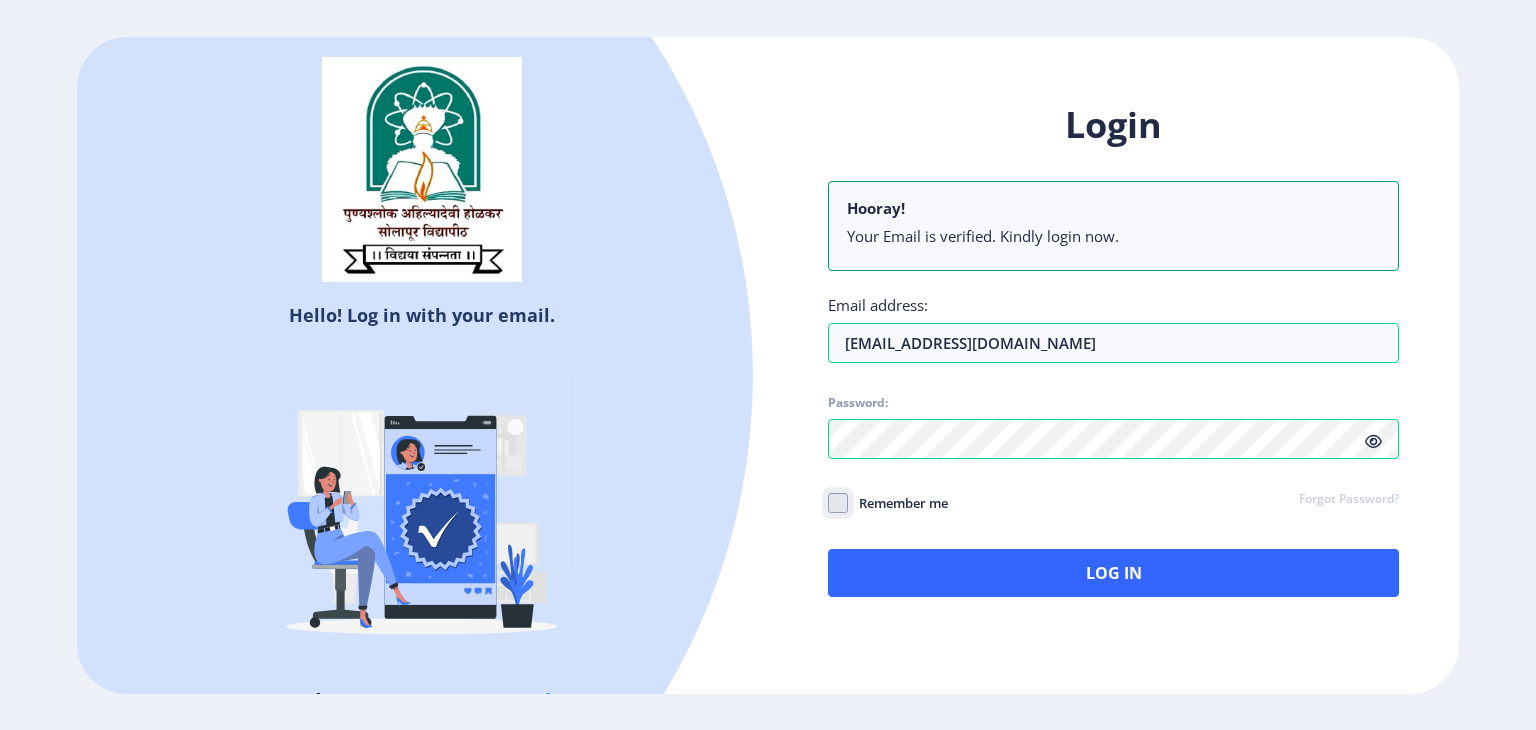 checkbox on "true" 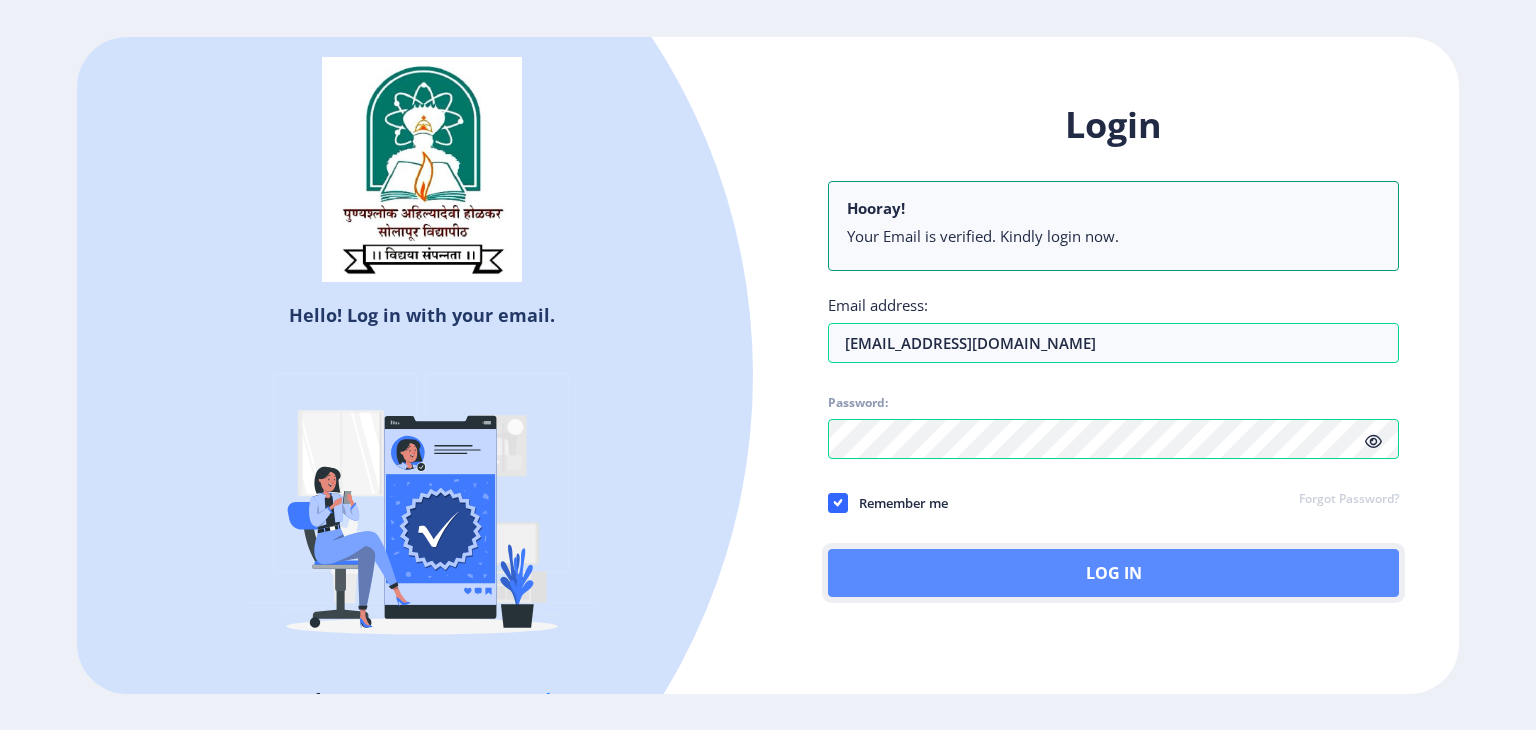 click on "Log In" 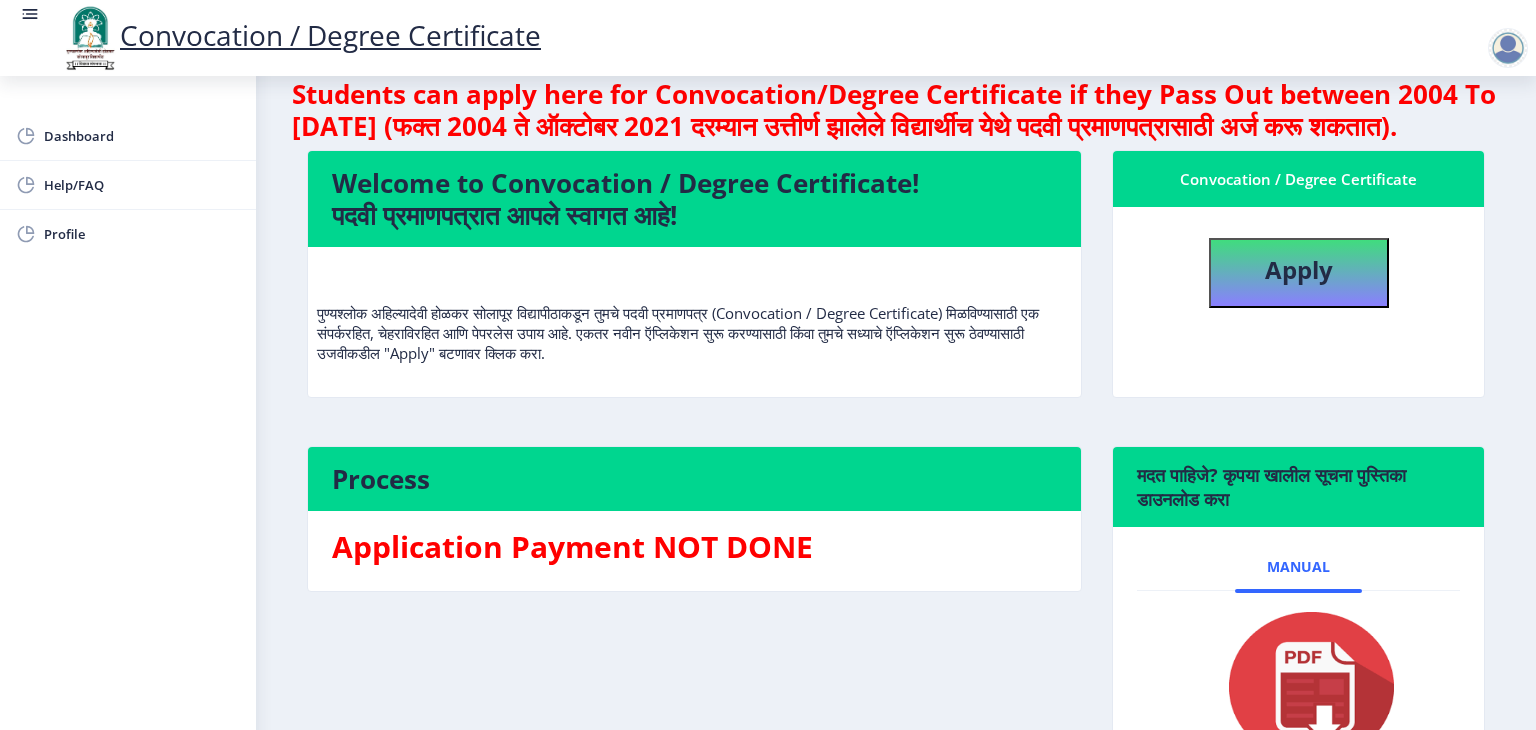 scroll, scrollTop: 0, scrollLeft: 0, axis: both 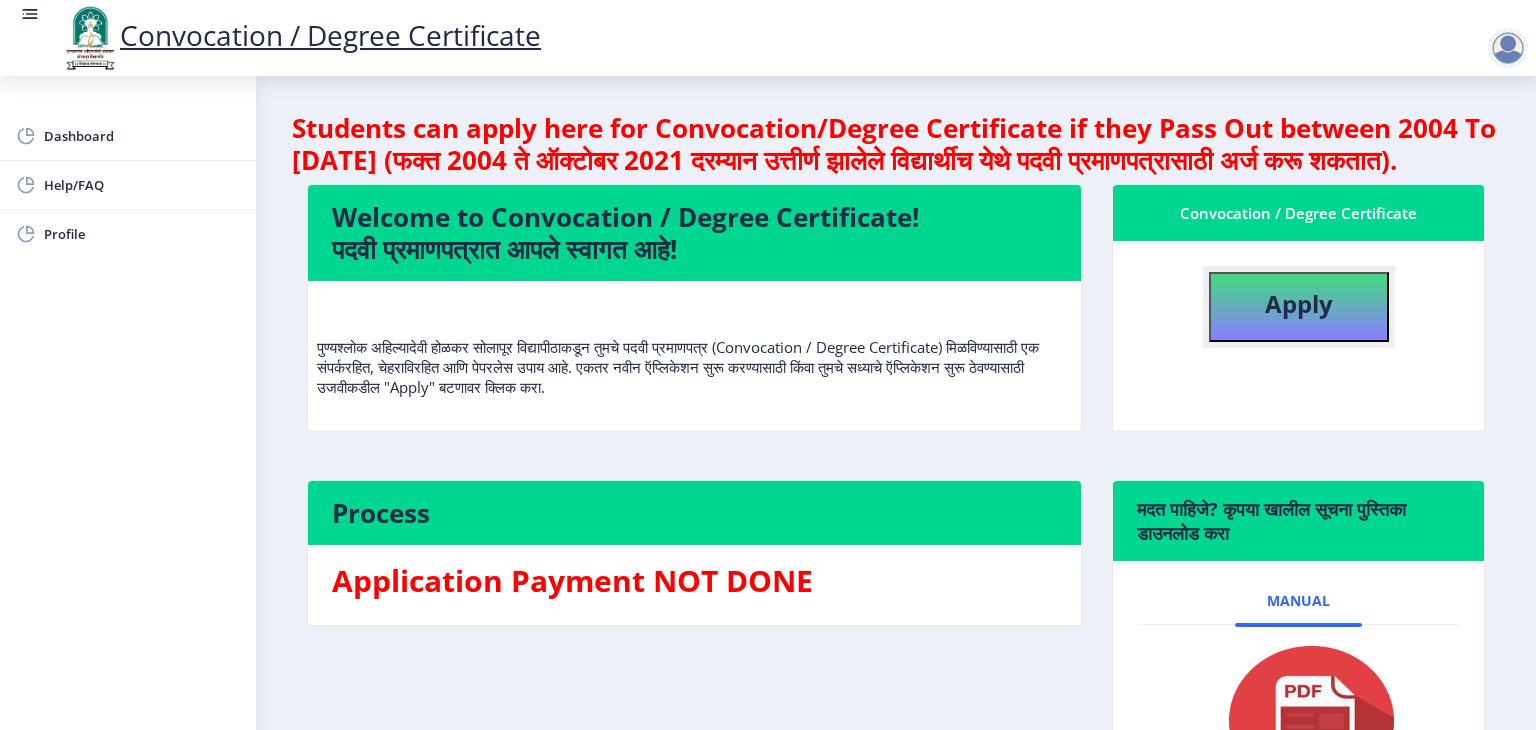 click on "Apply" 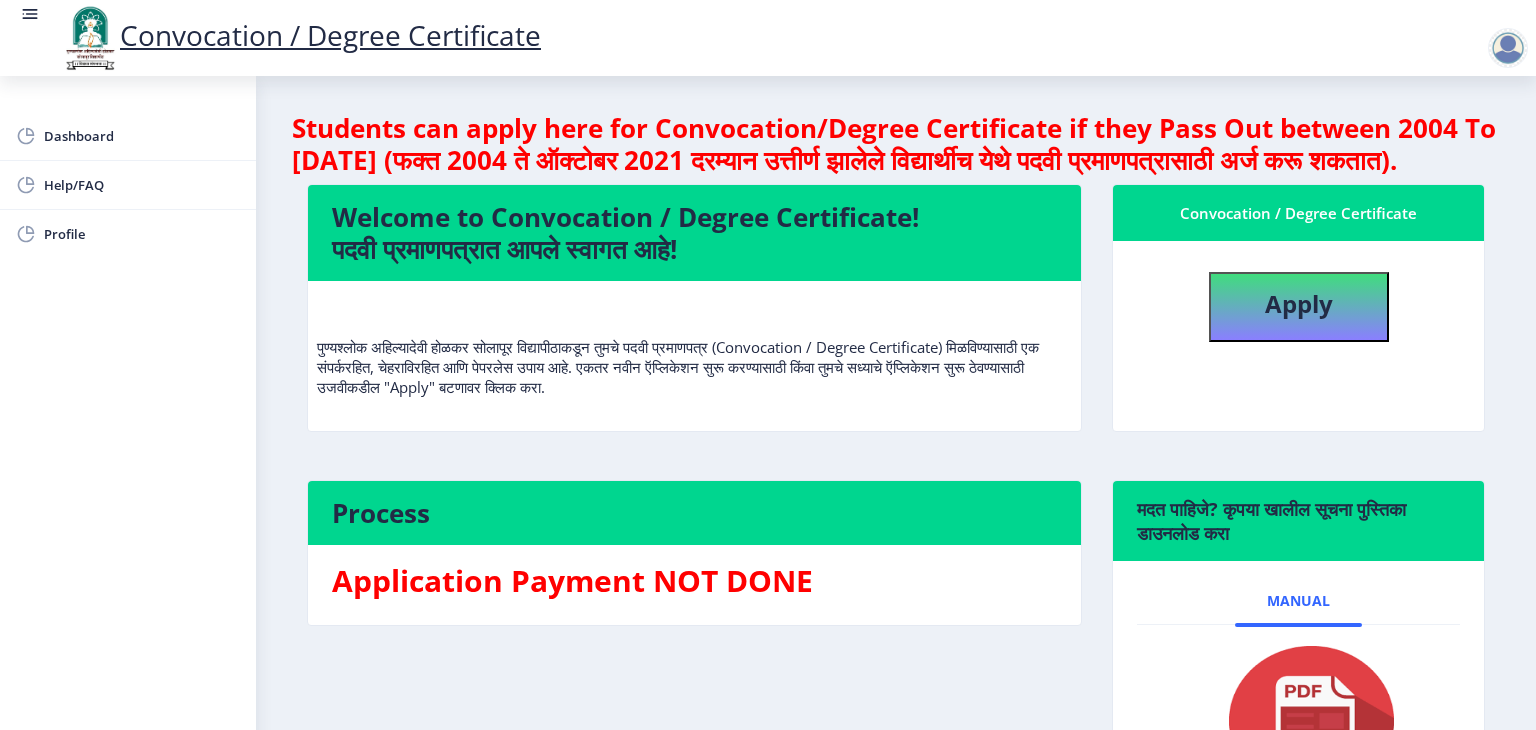 select 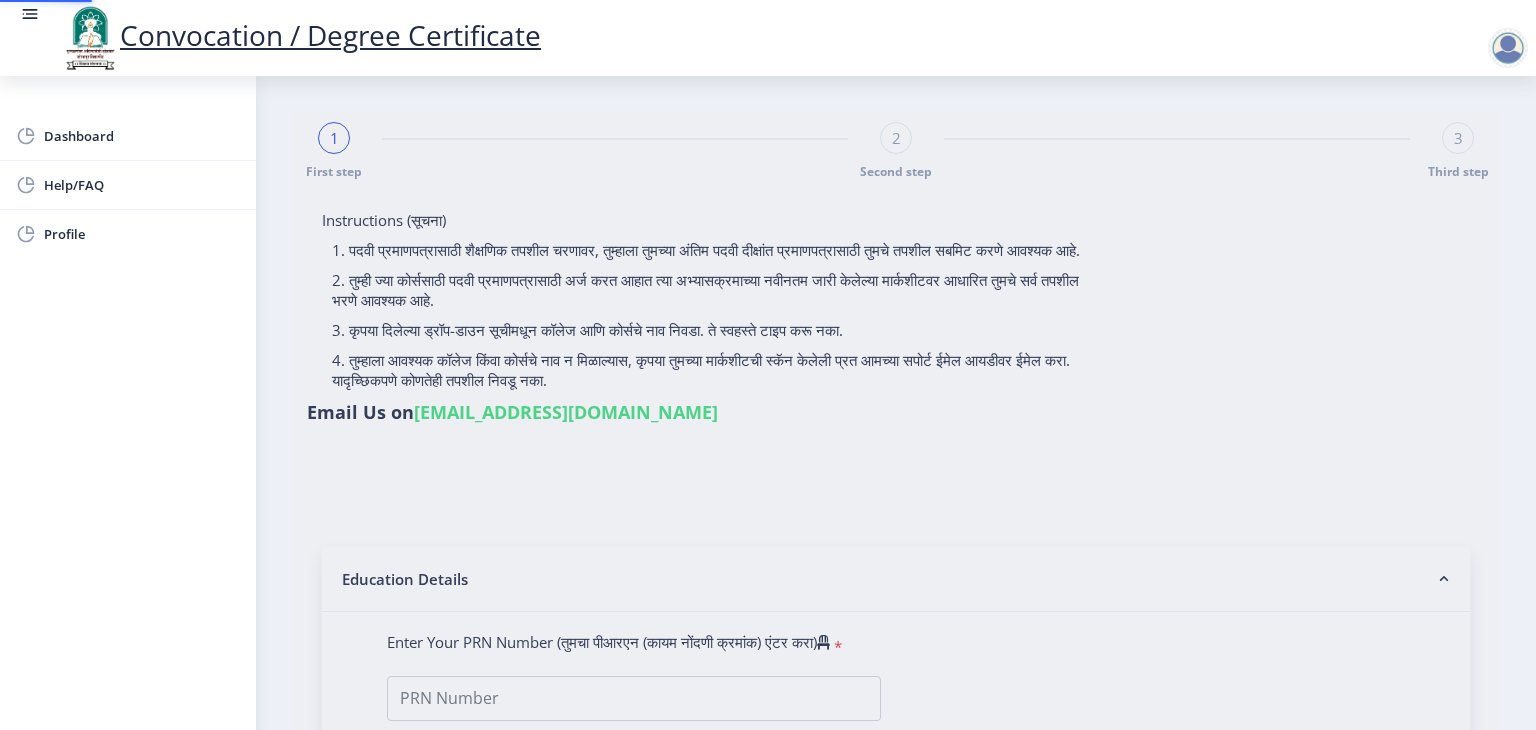 type on "[PERSON_NAME]" 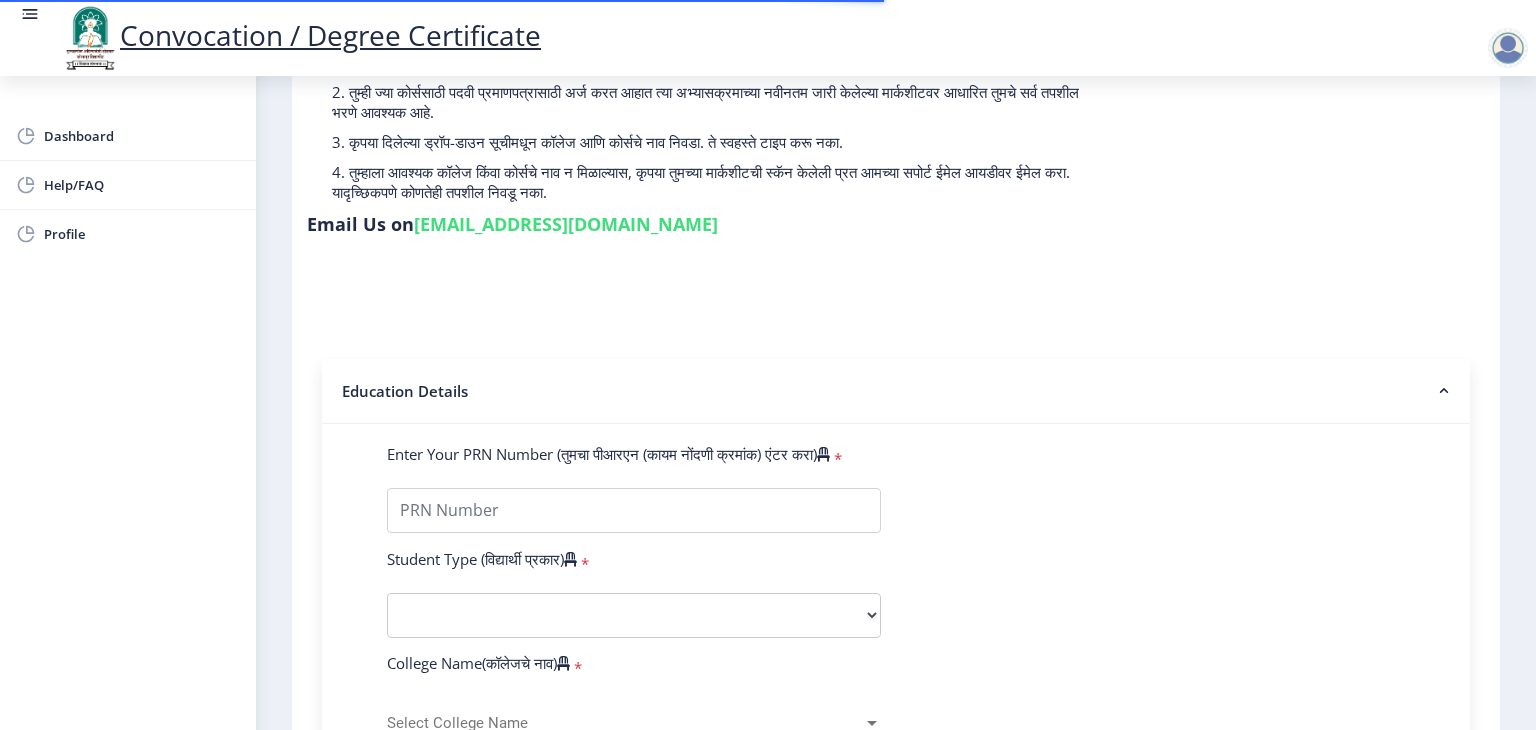 scroll, scrollTop: 200, scrollLeft: 0, axis: vertical 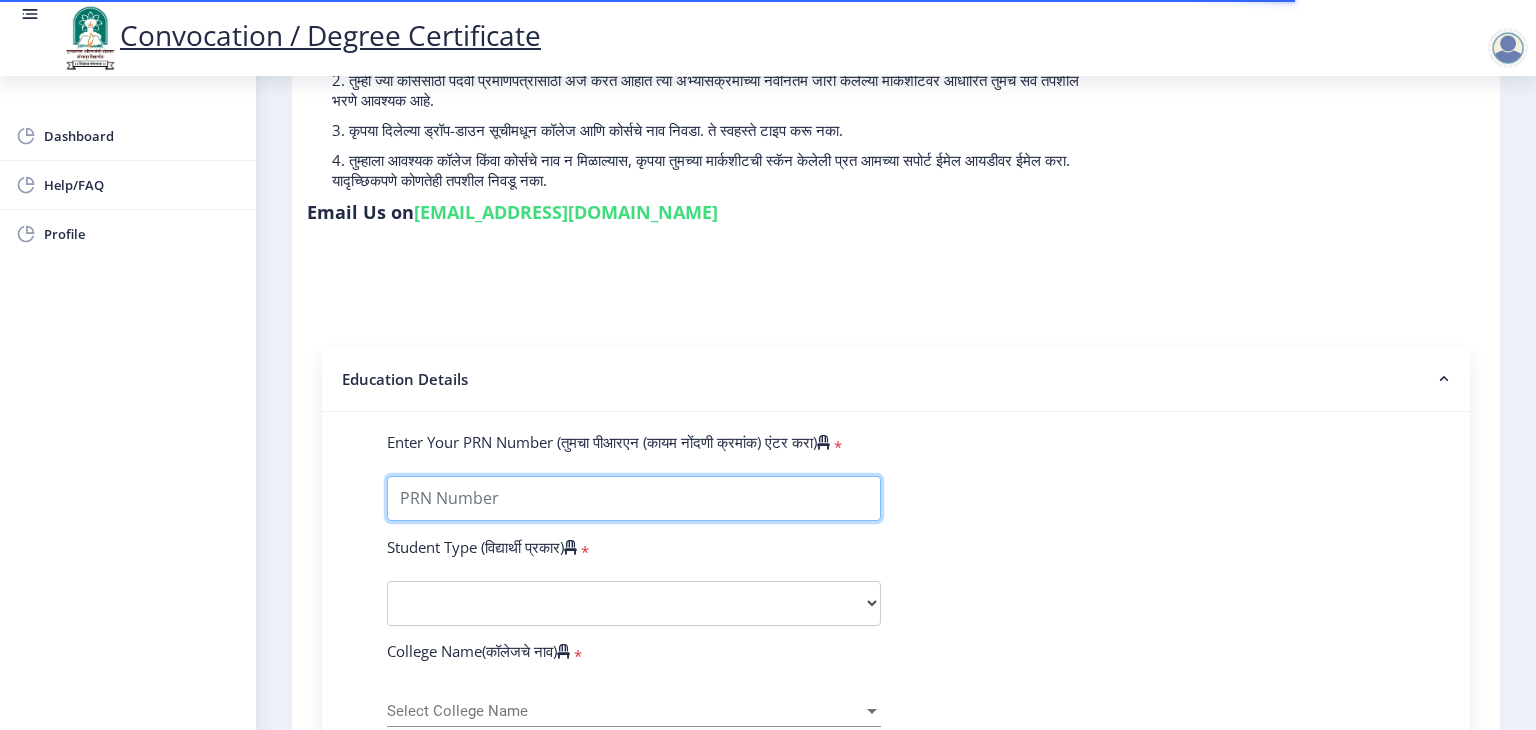 click on "Enter Your PRN Number (तुमचा पीआरएन (कायम नोंदणी क्रमांक) एंटर करा)" at bounding box center [634, 498] 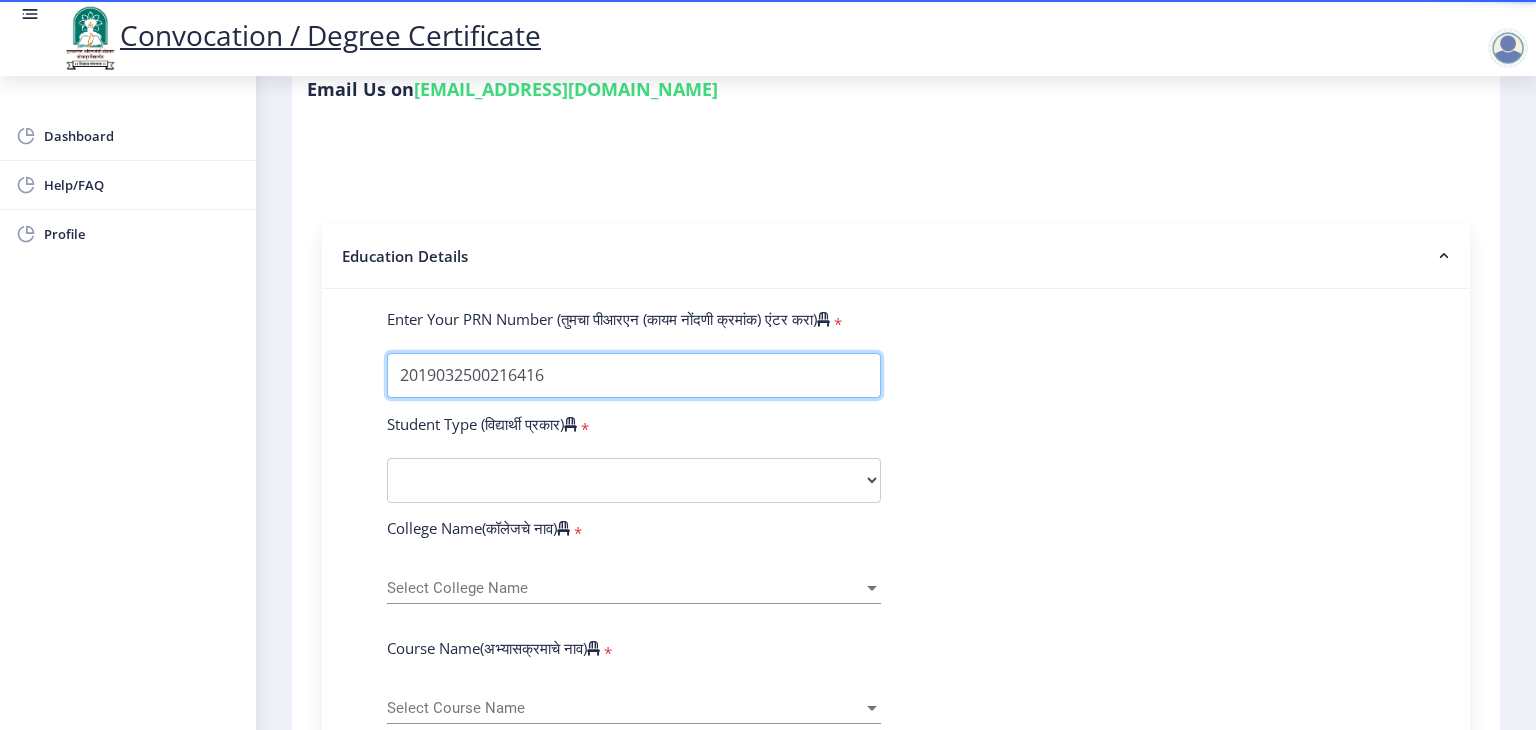 scroll, scrollTop: 324, scrollLeft: 0, axis: vertical 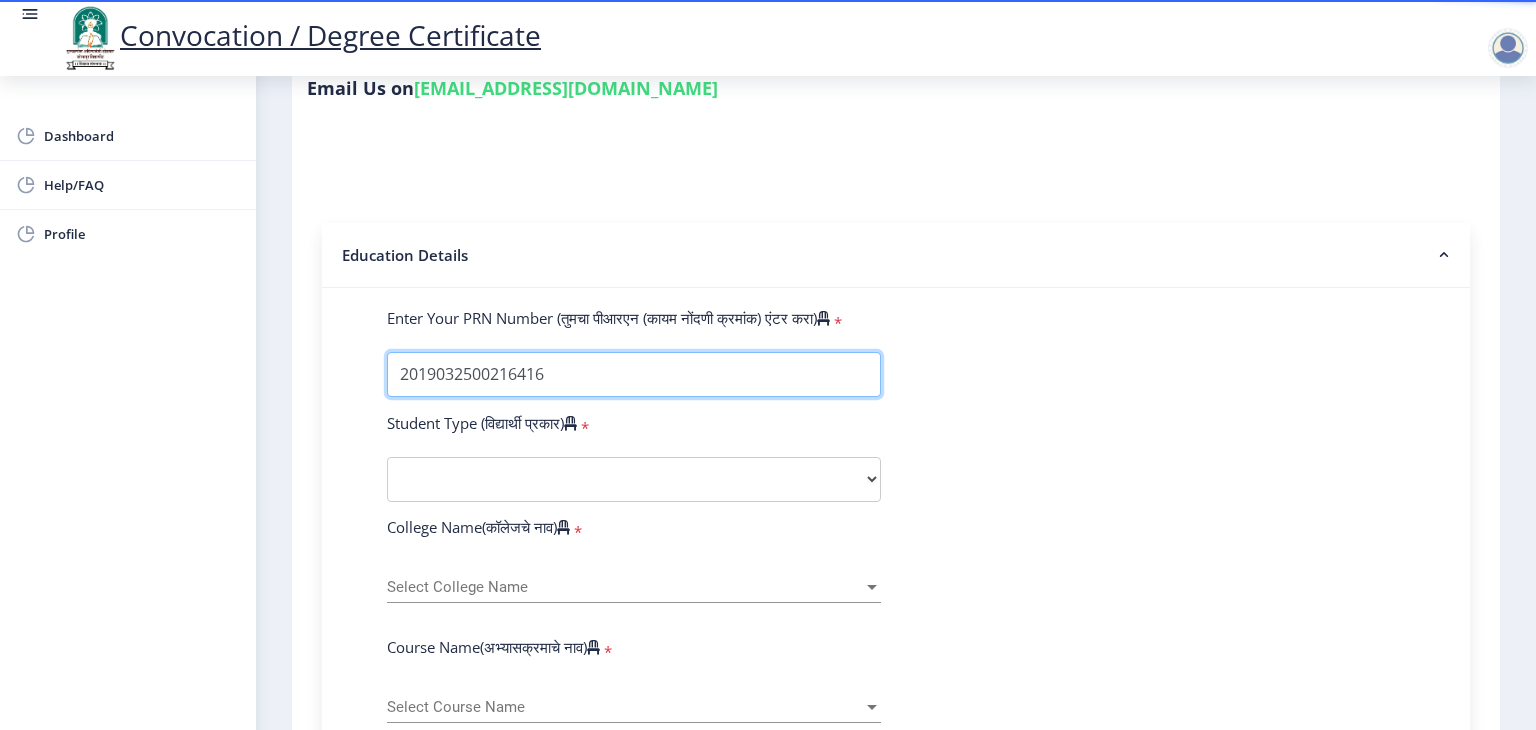 type on "2019032500216416" 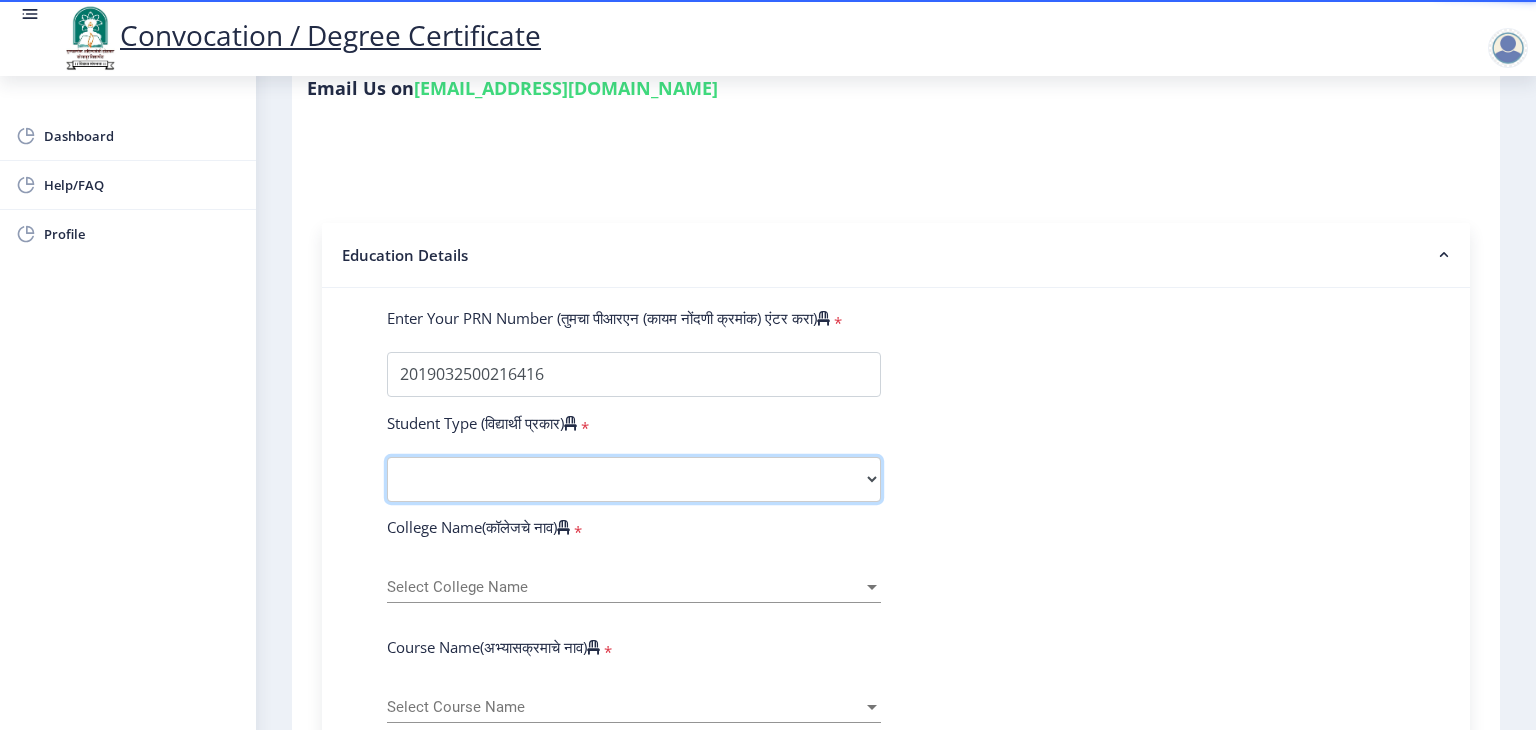 click on "Select Student Type Regular External" at bounding box center [634, 479] 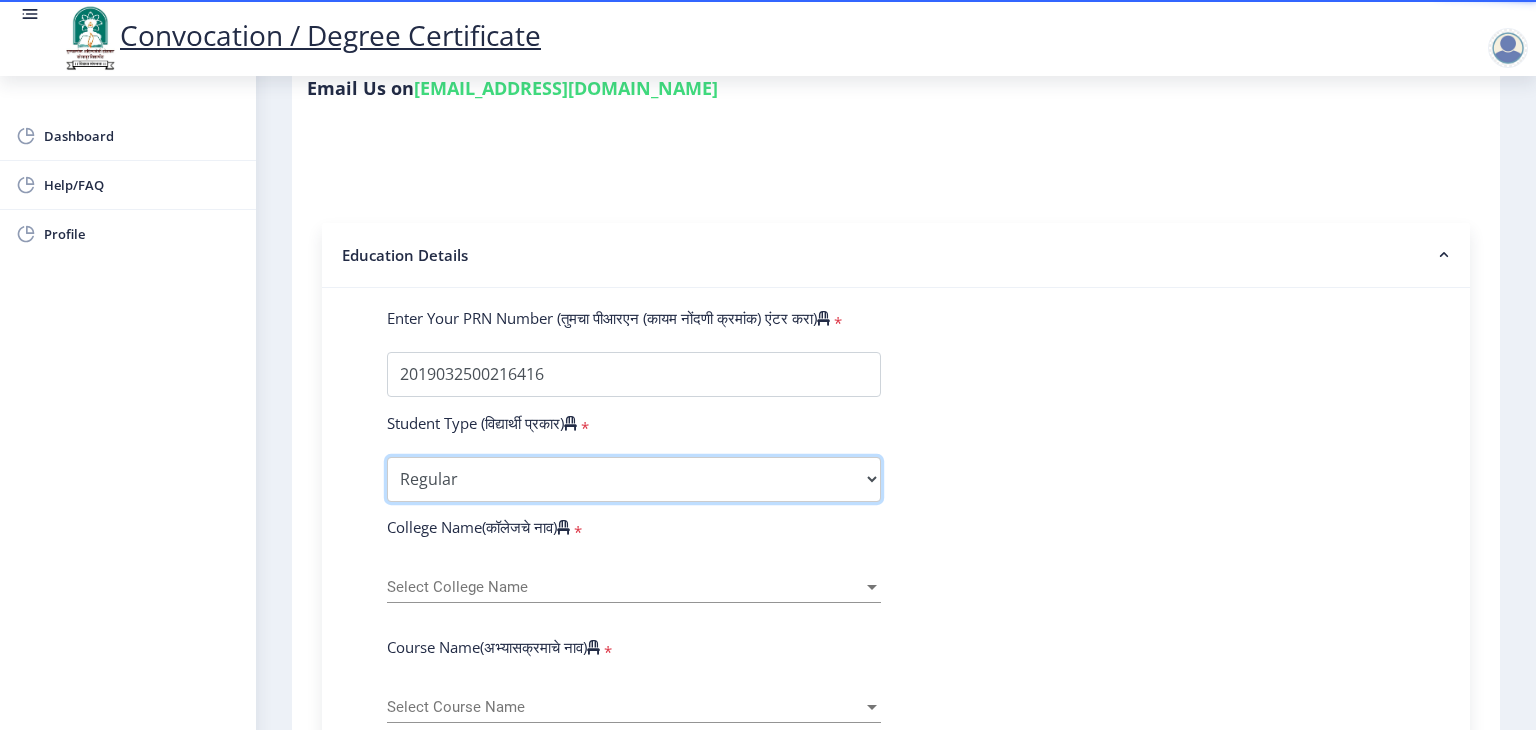 click on "Select Student Type Regular External" at bounding box center [634, 479] 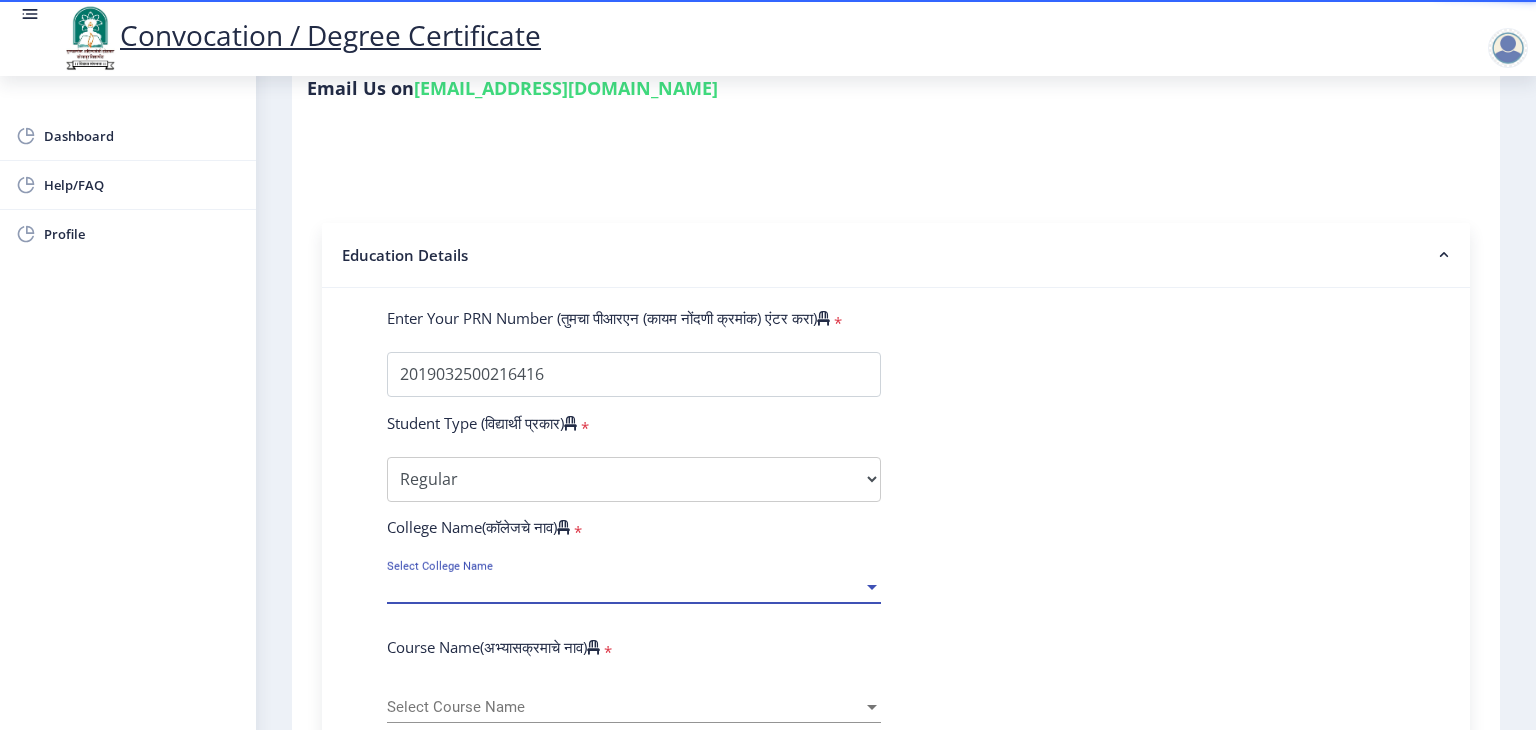 click on "Select College Name" at bounding box center (625, 587) 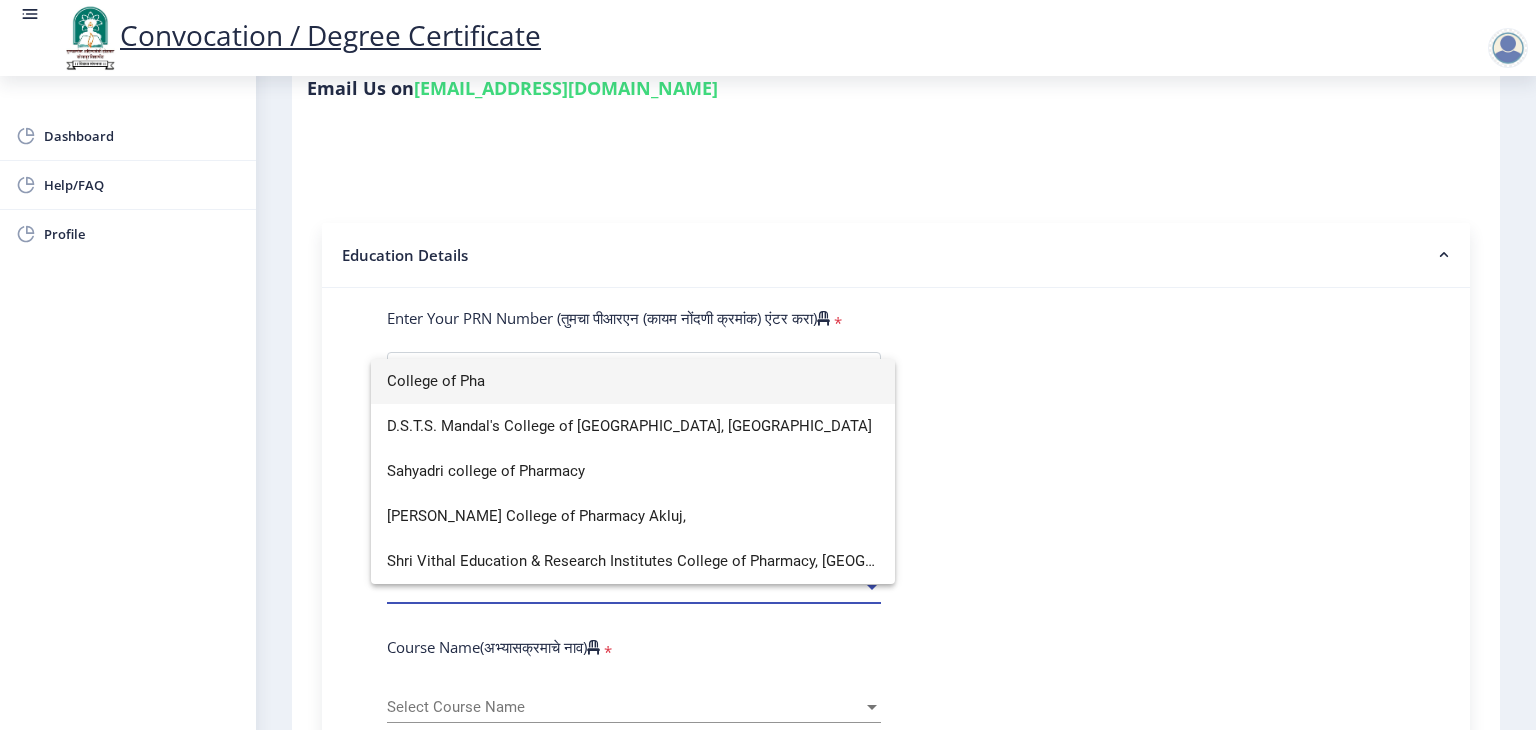 scroll, scrollTop: 0, scrollLeft: 0, axis: both 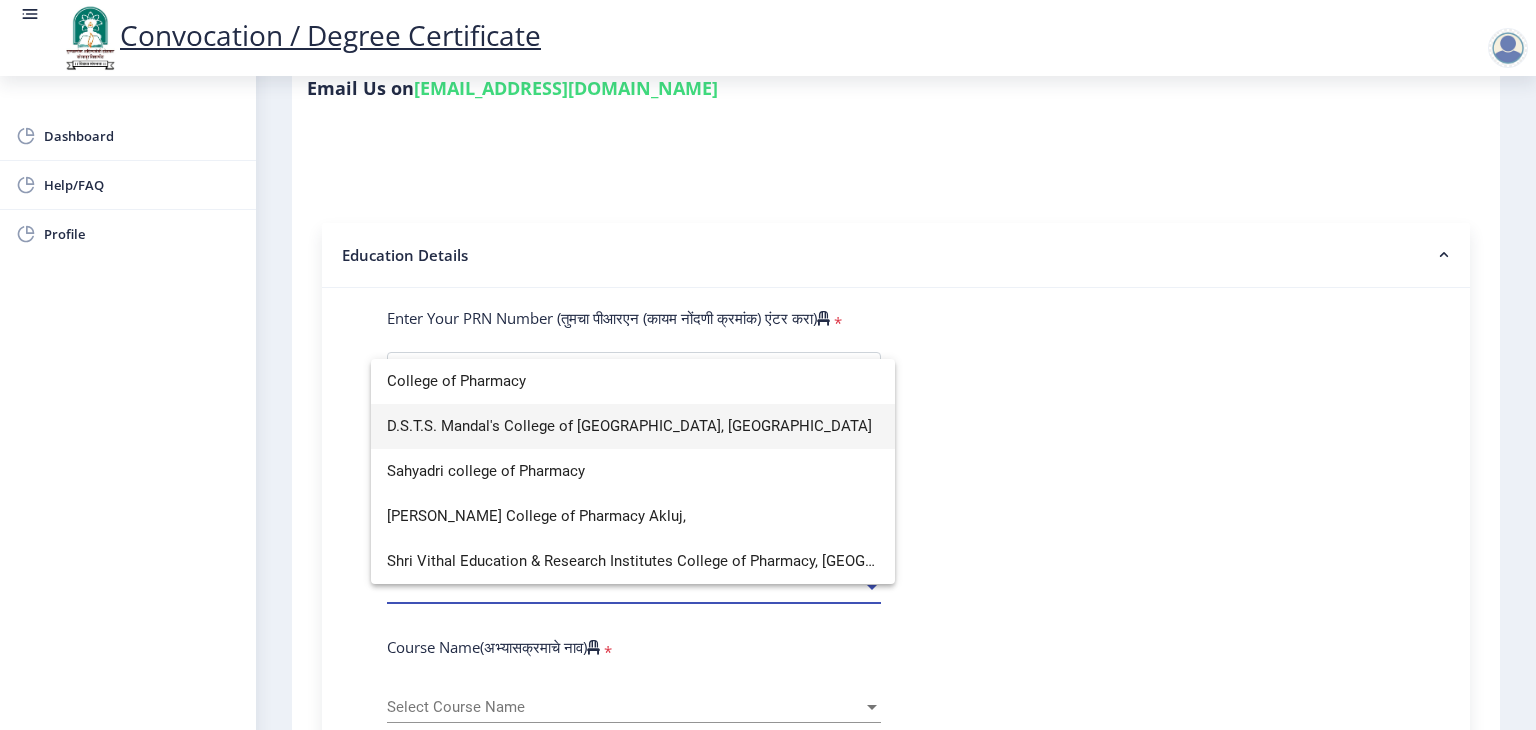 type on "College of Pharmacy" 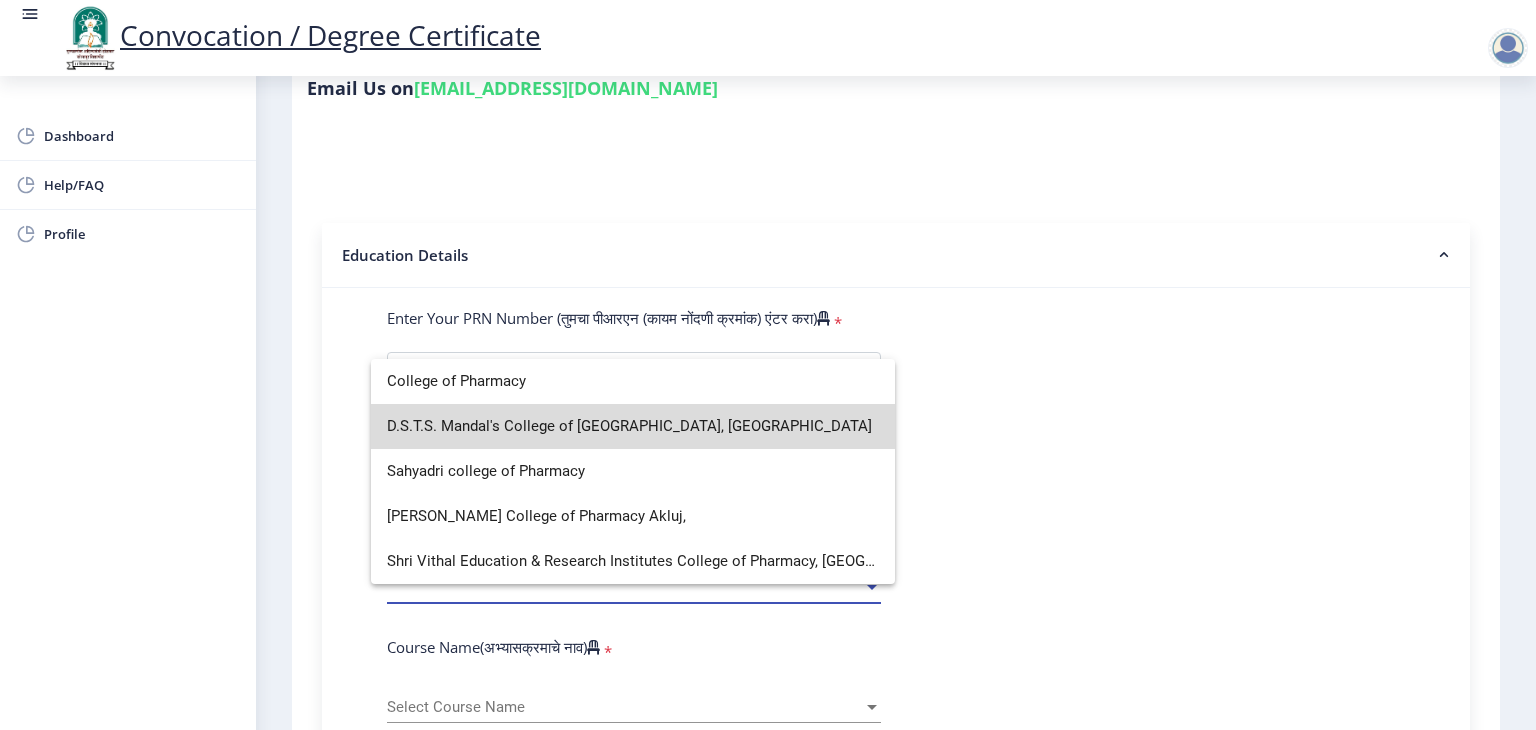 click on "D.S.T.S. Mandal's College of [GEOGRAPHIC_DATA], [GEOGRAPHIC_DATA]" at bounding box center [633, 426] 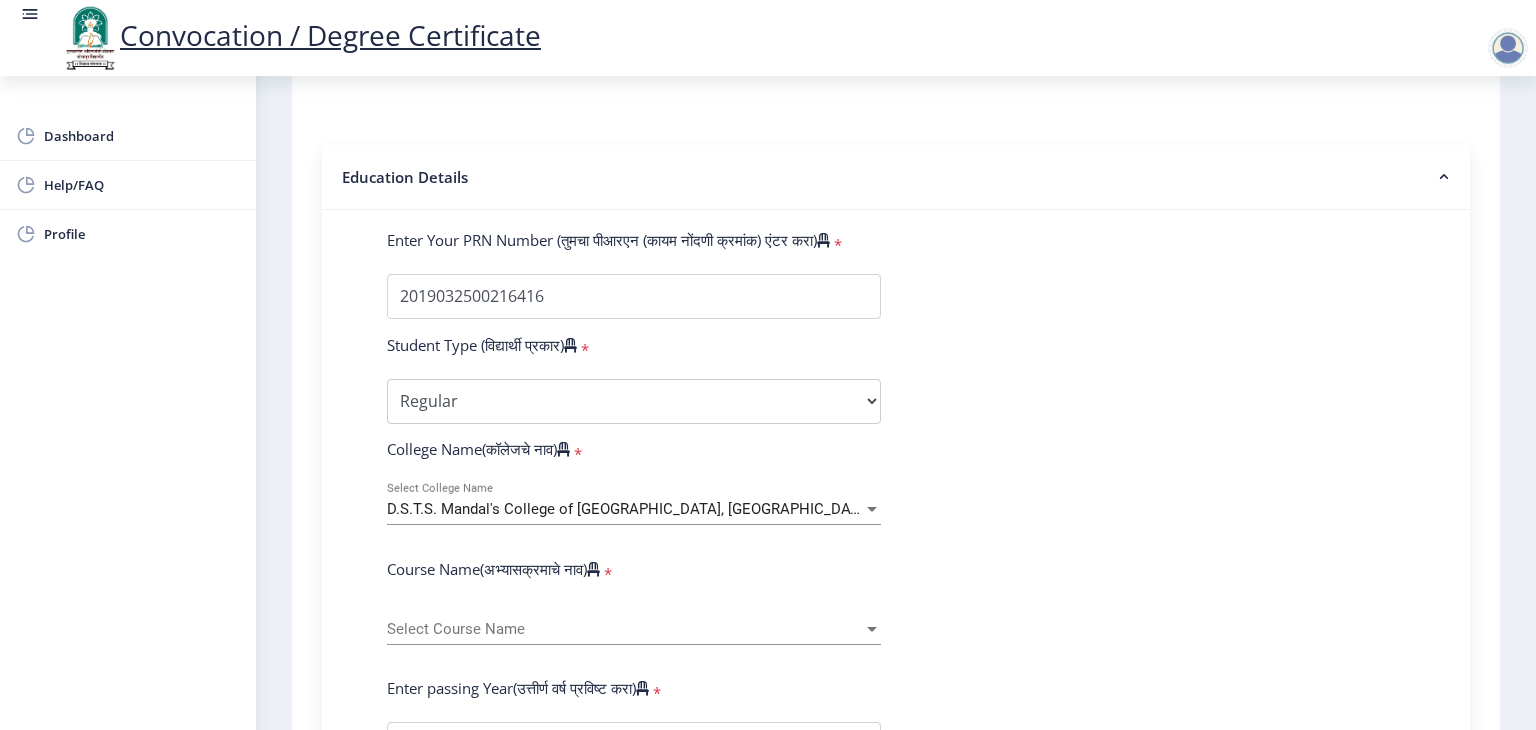 scroll, scrollTop: 408, scrollLeft: 0, axis: vertical 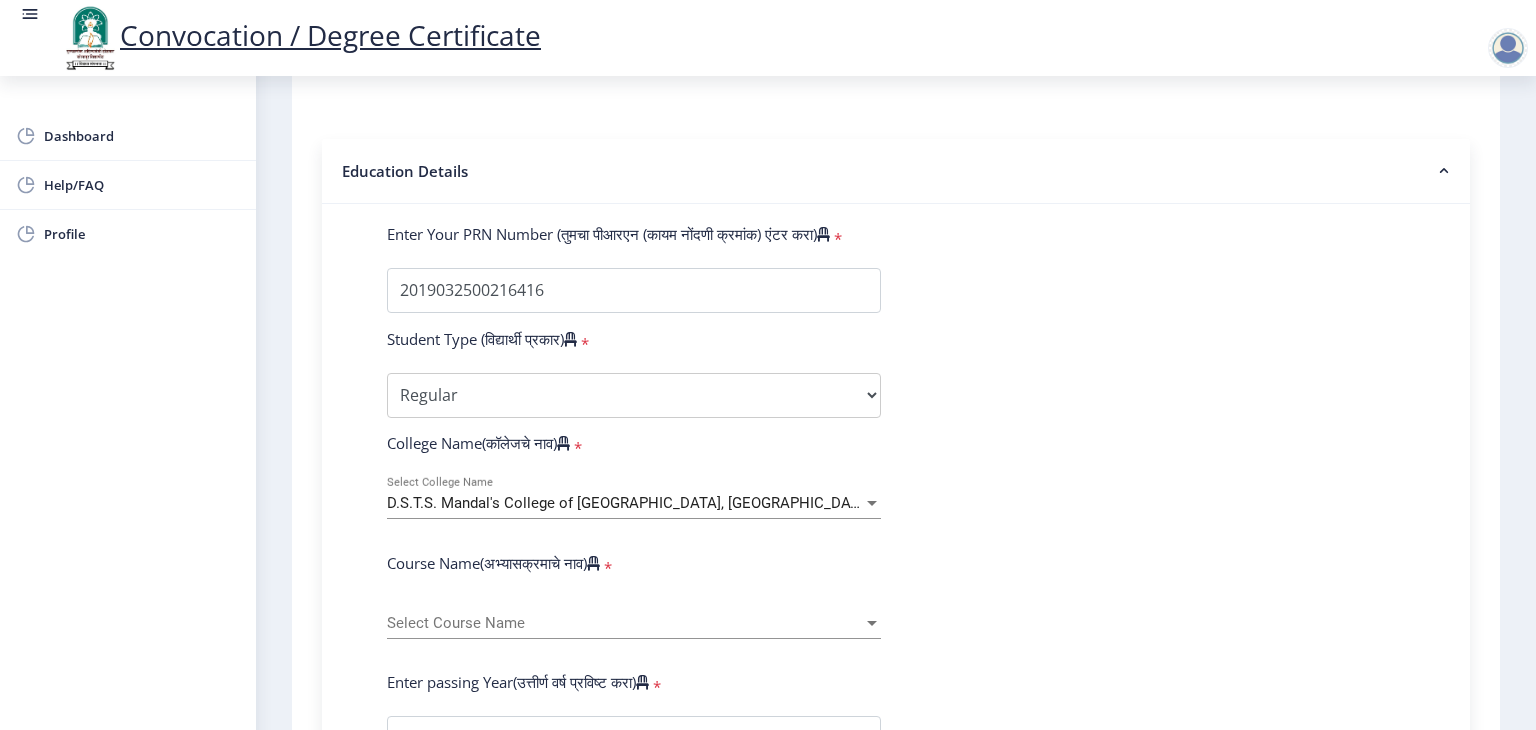 click on "Select Course Name" at bounding box center (625, 623) 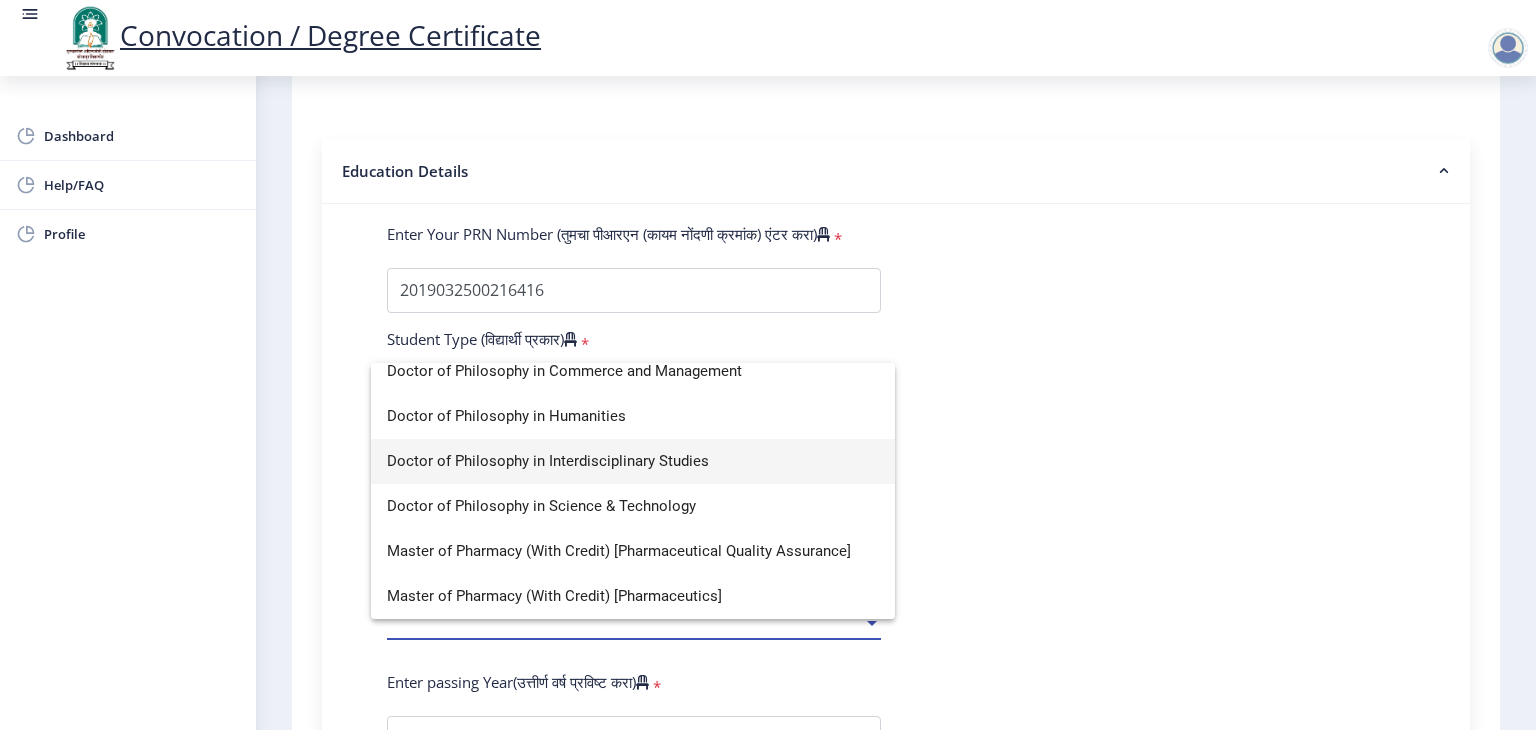 scroll, scrollTop: 0, scrollLeft: 0, axis: both 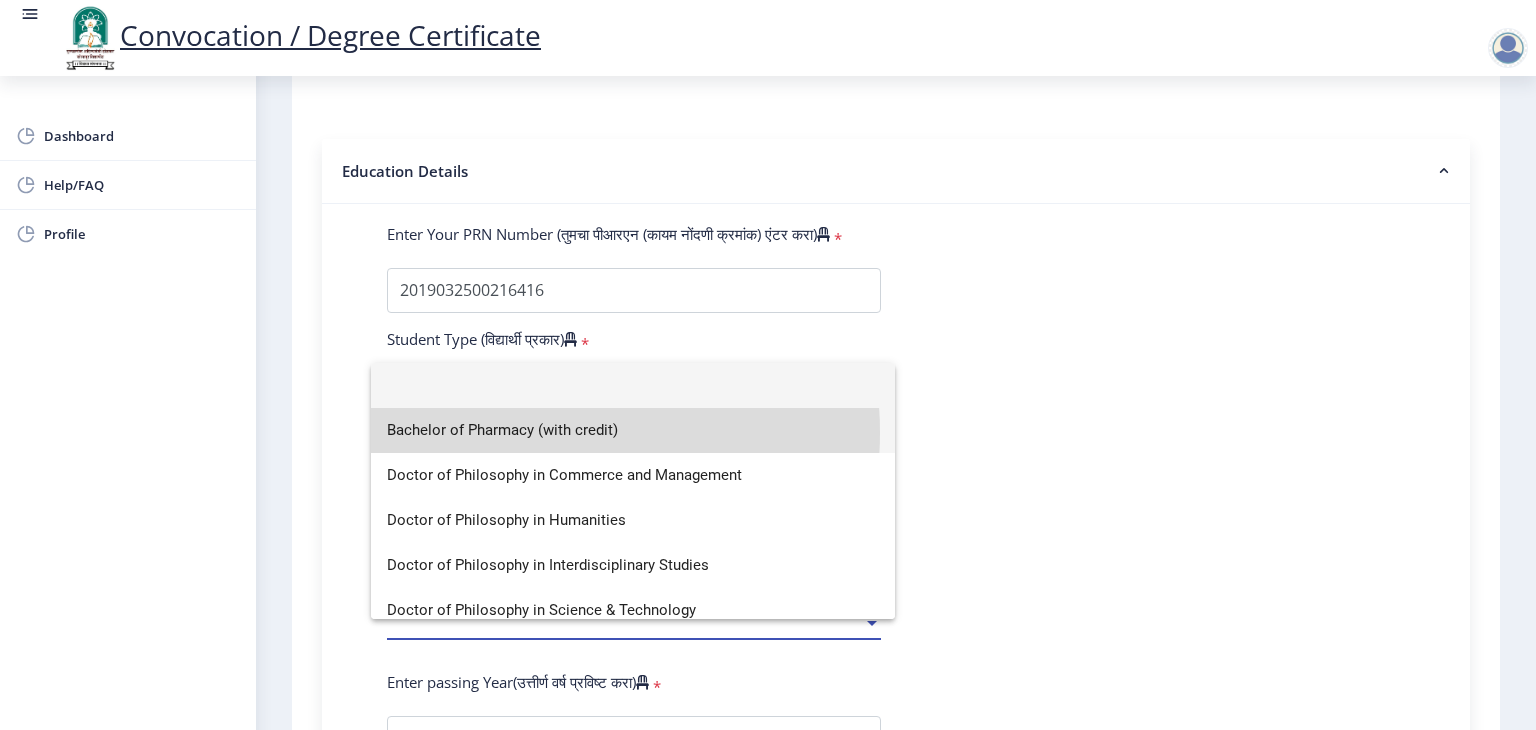 click on "Bachelor of Pharmacy (with credit)" at bounding box center (633, 430) 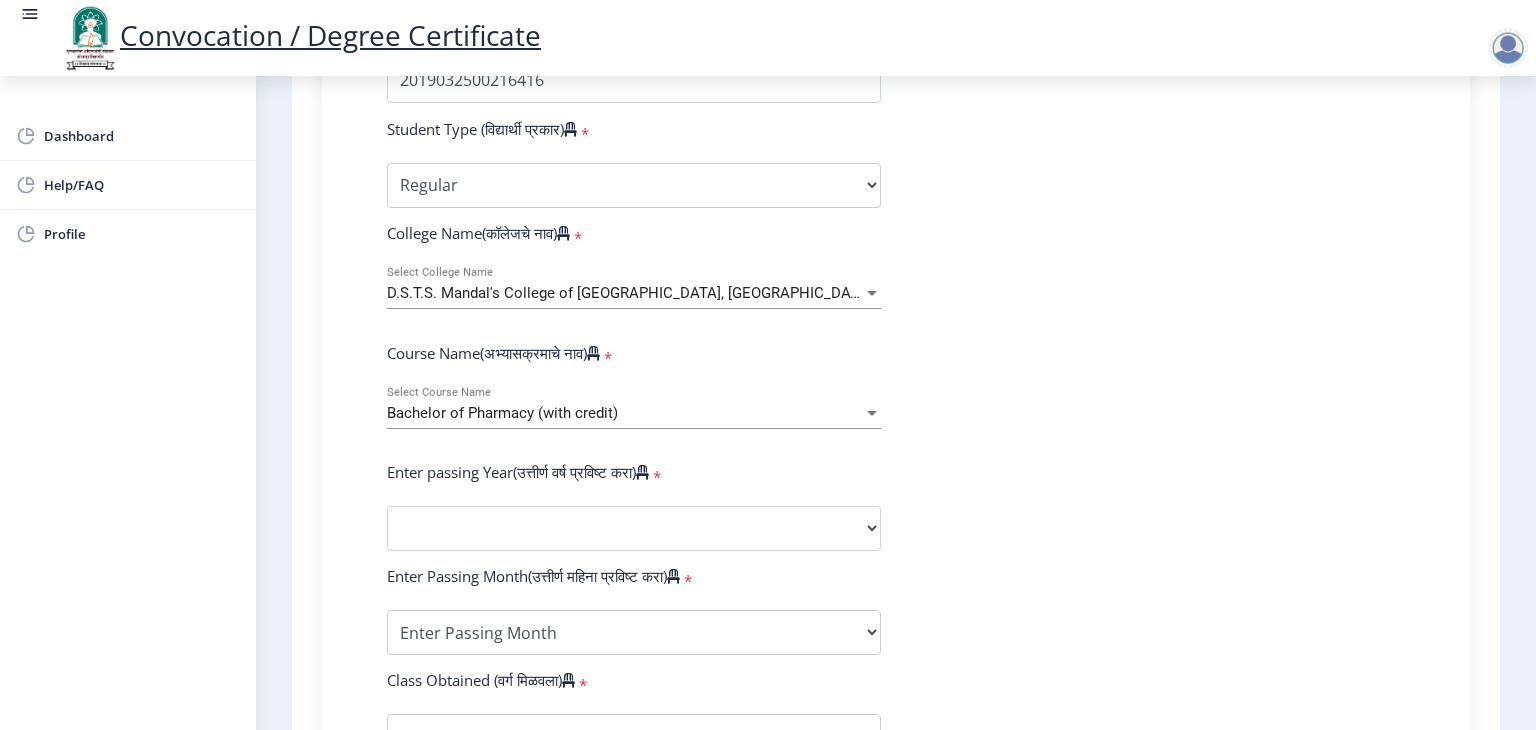 scroll, scrollTop: 619, scrollLeft: 0, axis: vertical 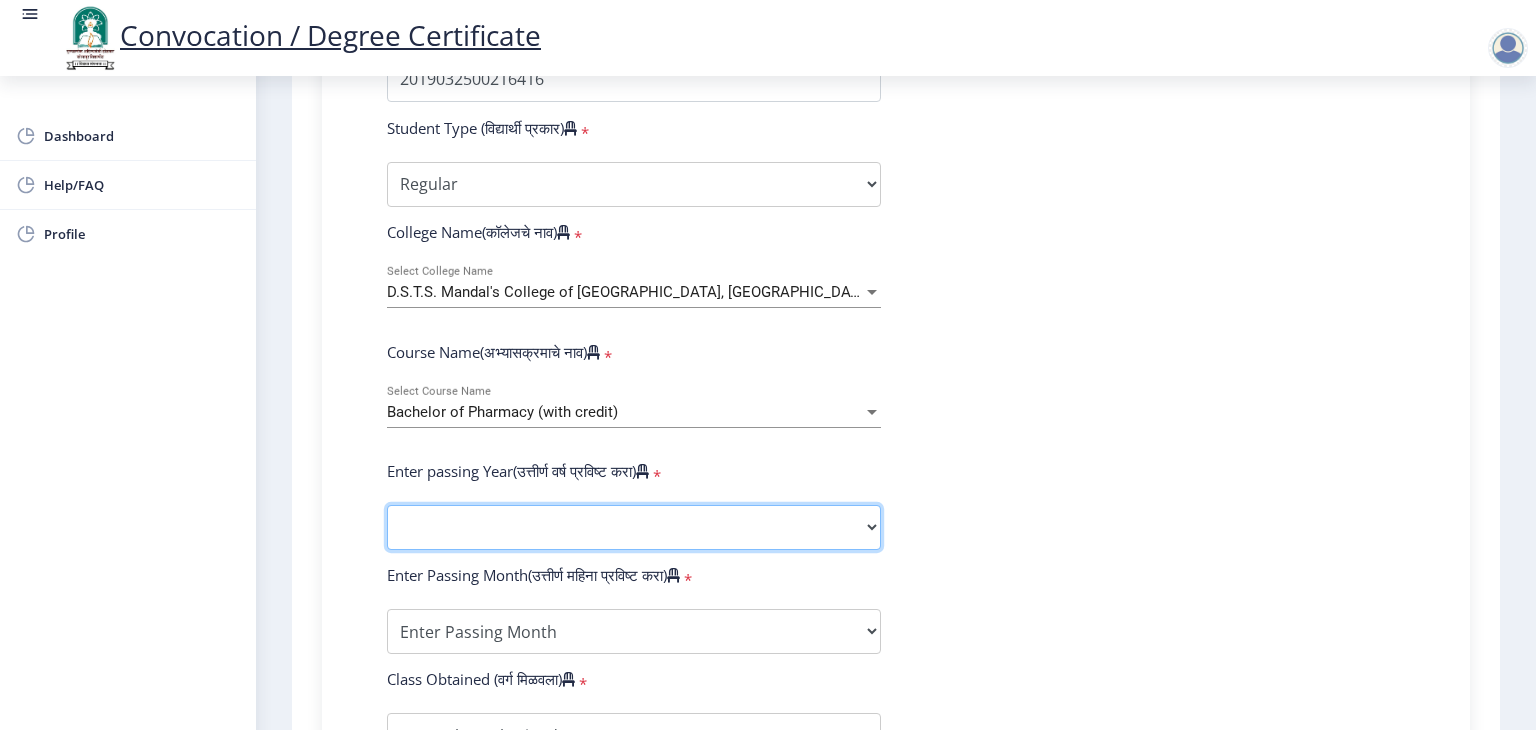 click on "2025   2024   2023   2022   2021   2020   2019   2018   2017   2016   2015   2014   2013   2012   2011   2010   2009   2008   2007   2006   2005   2004   2003   2002   2001   2000   1999   1998   1997   1996   1995   1994   1993   1992   1991   1990   1989   1988   1987   1986   1985   1984   1983   1982   1981   1980   1979   1978   1977   1976" 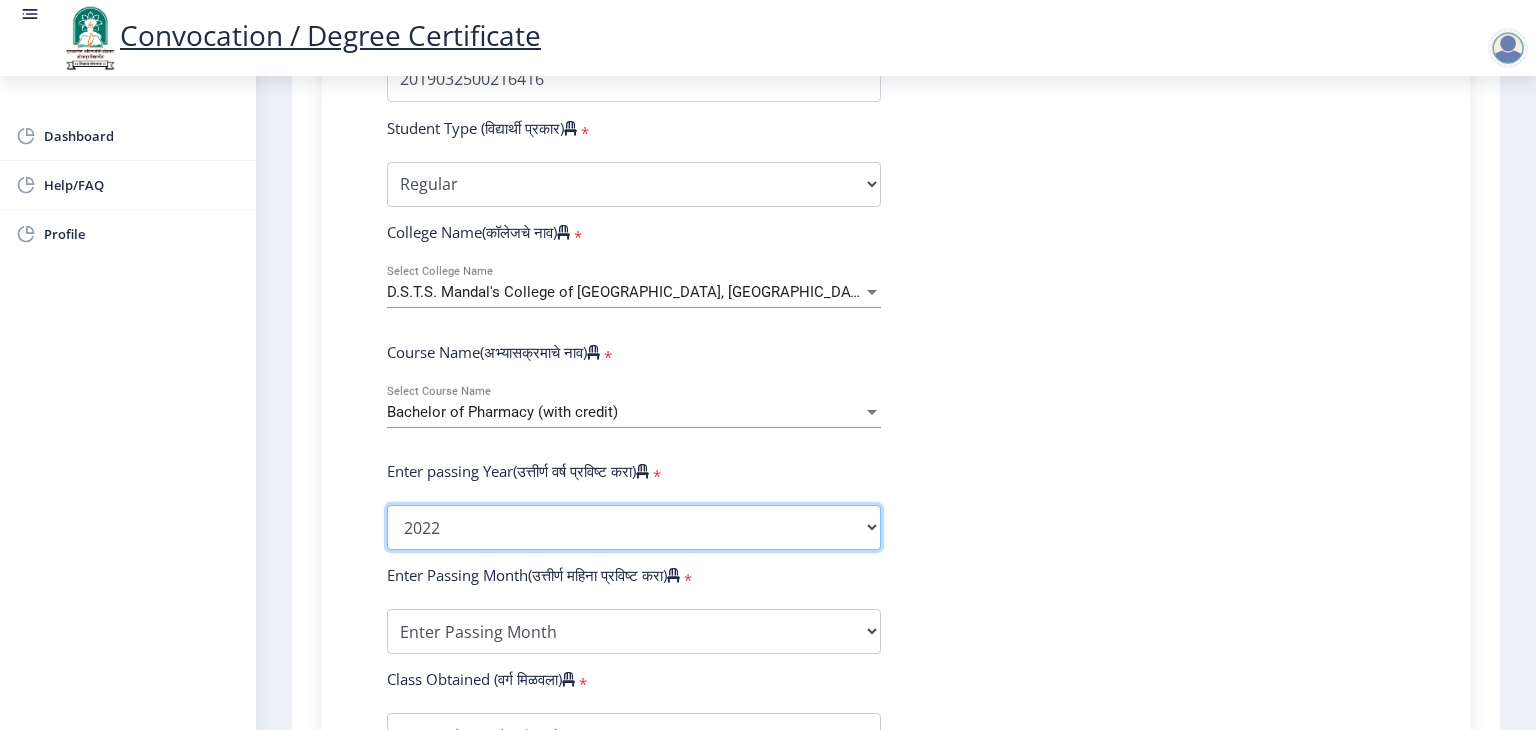 click on "2025   2024   2023   2022   2021   2020   2019   2018   2017   2016   2015   2014   2013   2012   2011   2010   2009   2008   2007   2006   2005   2004   2003   2002   2001   2000   1999   1998   1997   1996   1995   1994   1993   1992   1991   1990   1989   1988   1987   1986   1985   1984   1983   1982   1981   1980   1979   1978   1977   1976" 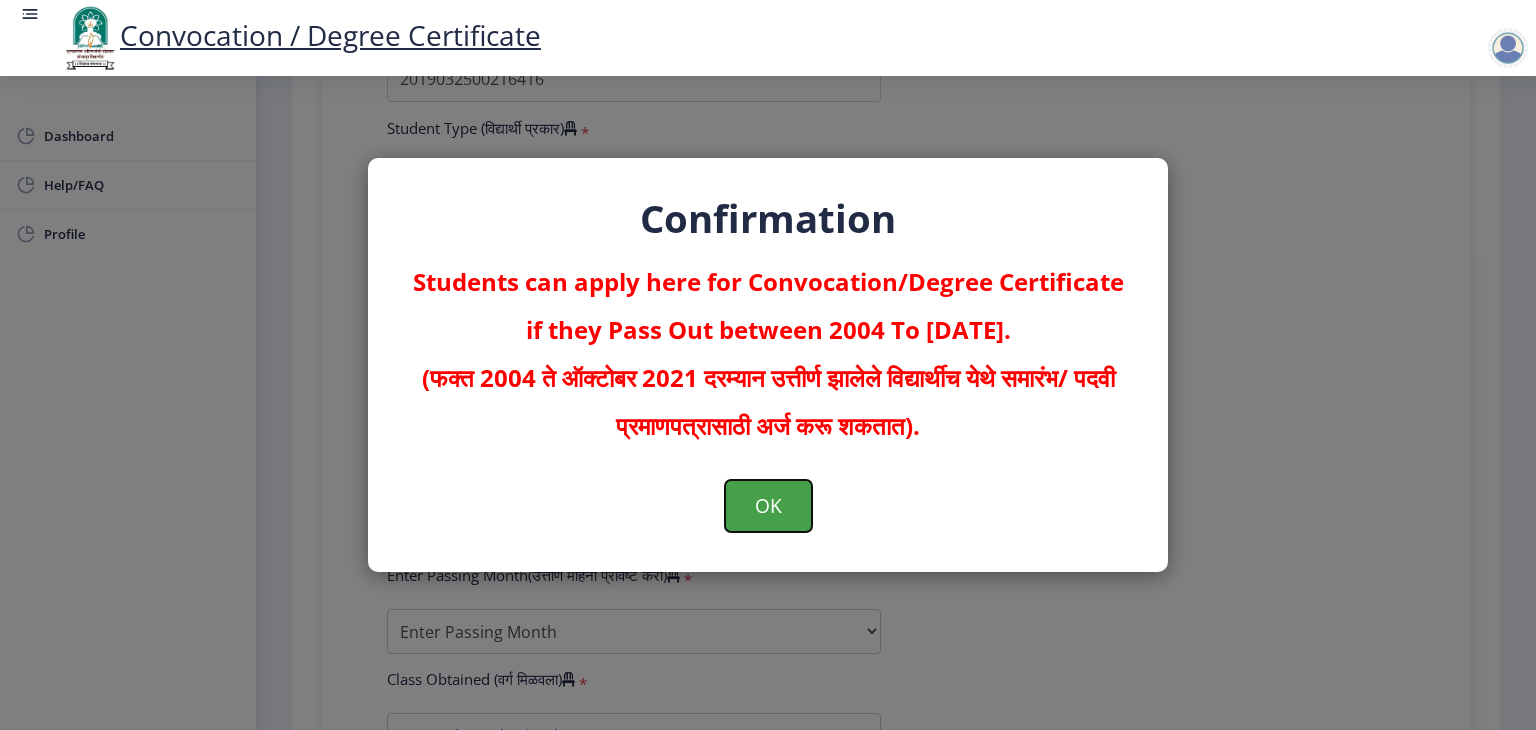 click on "OK" 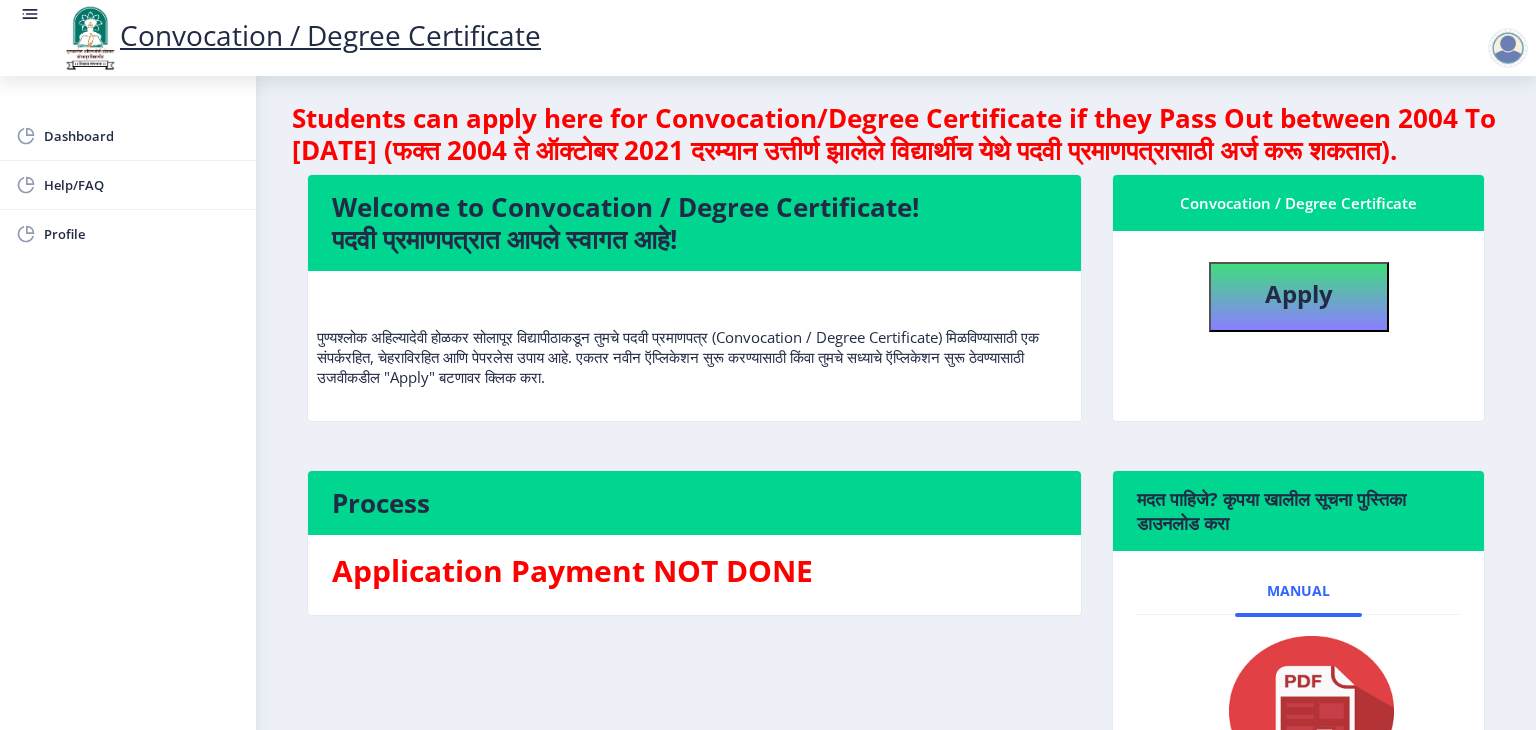 scroll, scrollTop: 0, scrollLeft: 0, axis: both 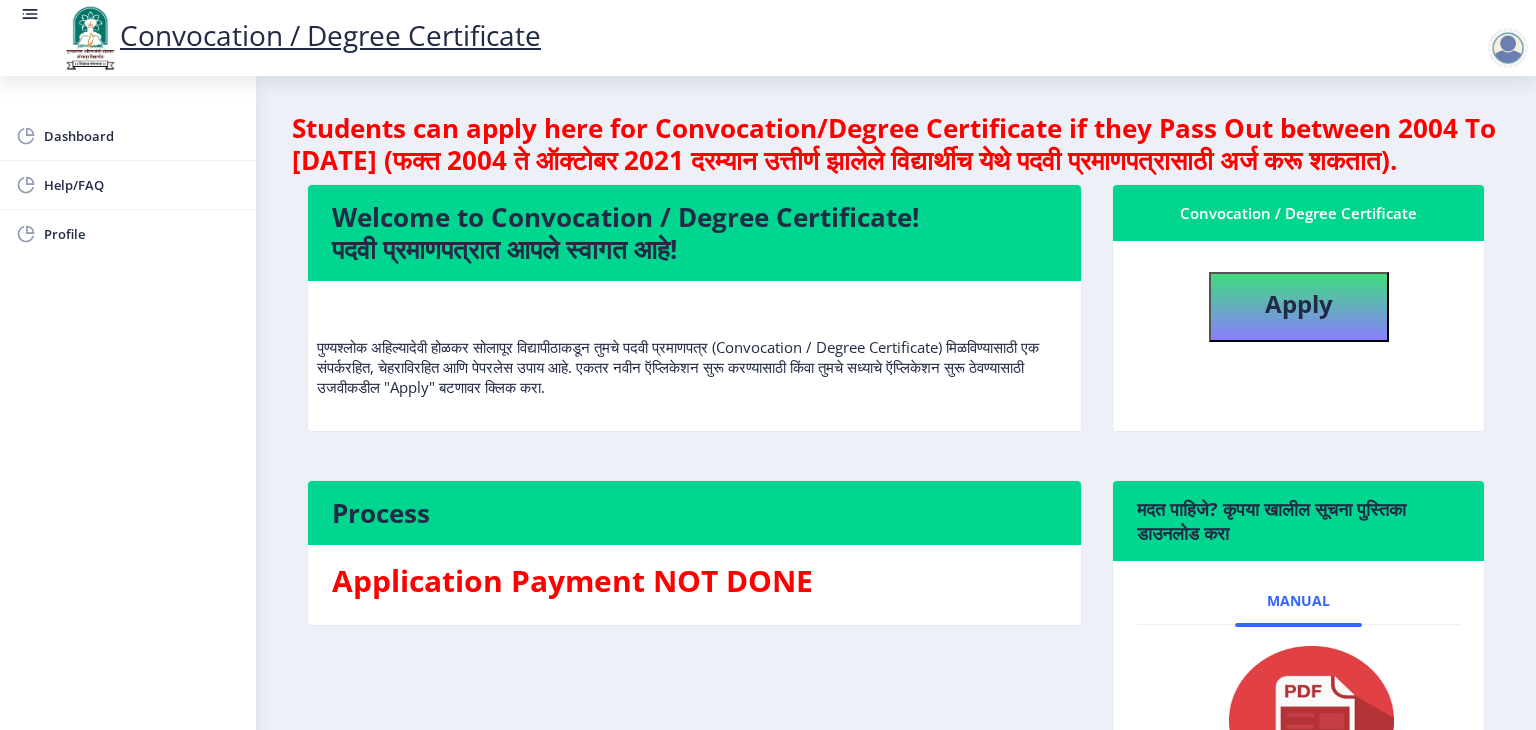 click on "Welcome to Convocation / Degree Certificate!  पदवी प्रमाणपत्रात आपले स्वागत आहे!   पुण्यश्लोक अहिल्यादेवी होळकर सोलापूर विद्यापीठाकडून तुमचे पदवी प्रमाणपत्र (Convocation / Degree Certificate) मिळविण्यासाठी एक संपर्करहित, चेहराविरहित आणि पेपरलेस उपाय आहे. एकतर नवीन ऍप्लिकेशन सुरू करण्यासाठी किंवा तुमचे सध्याचे ऍप्लिकेशन सुरू ठेवण्यासाठी उजवीकडील "Apply" बटणावर क्लिक करा." 